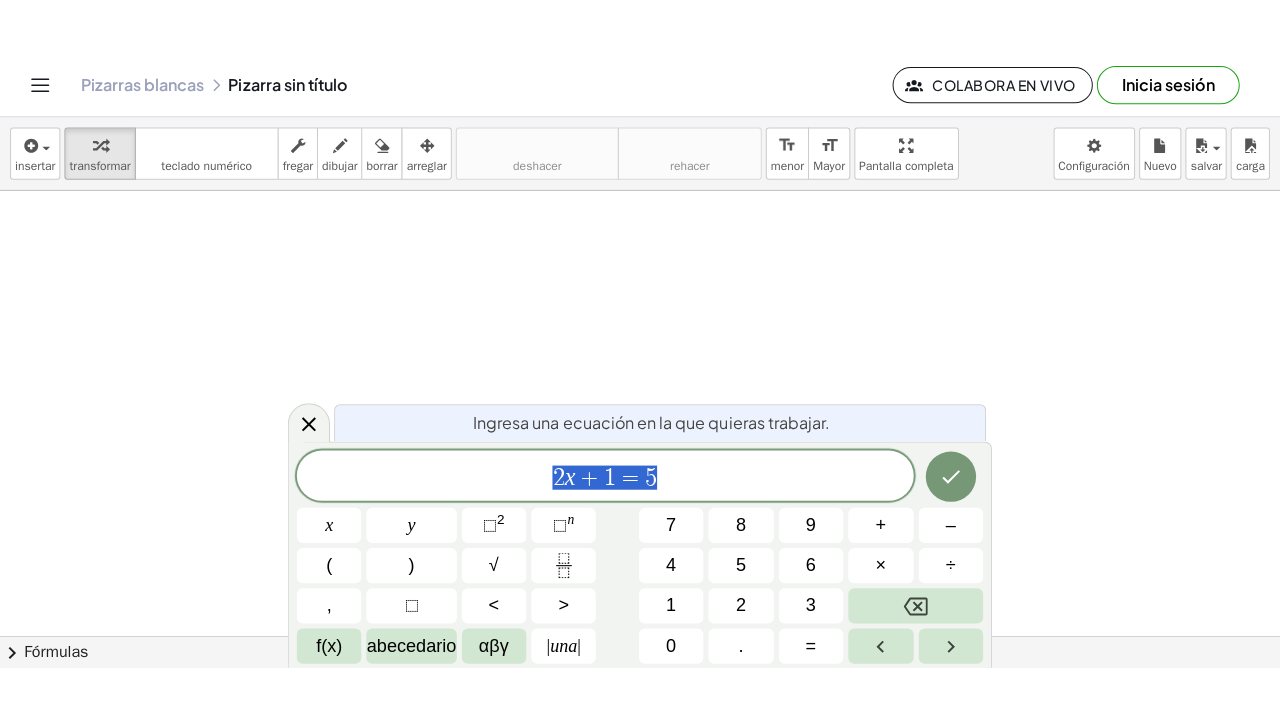 scroll, scrollTop: 0, scrollLeft: 0, axis: both 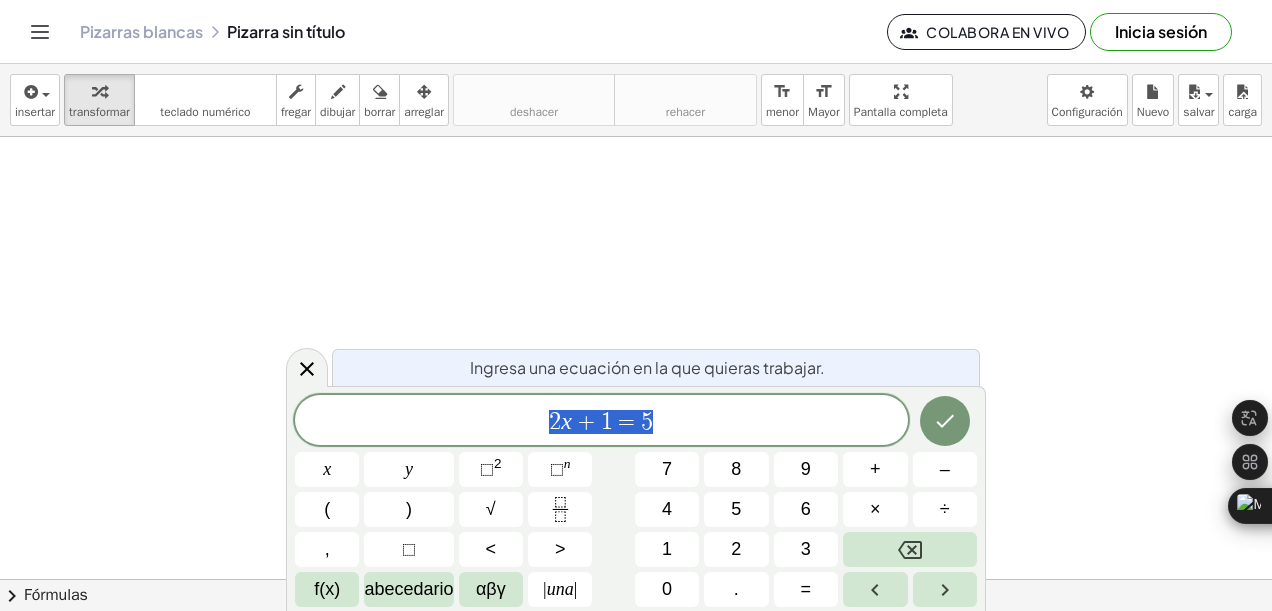 click 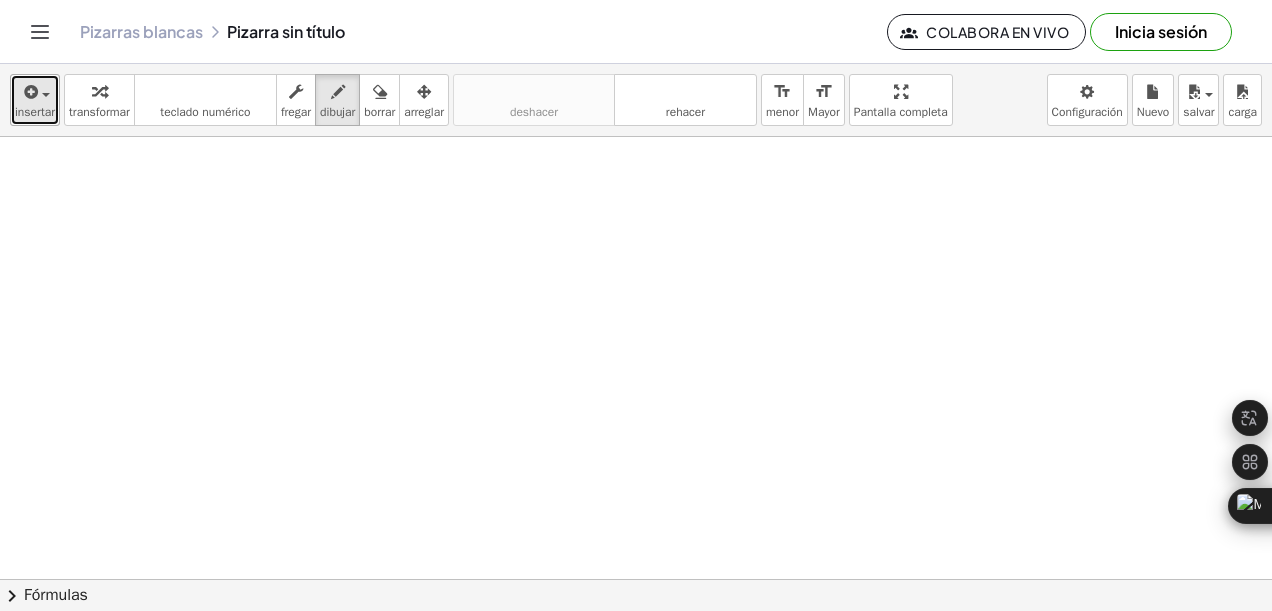 click on "insertar" at bounding box center (35, 112) 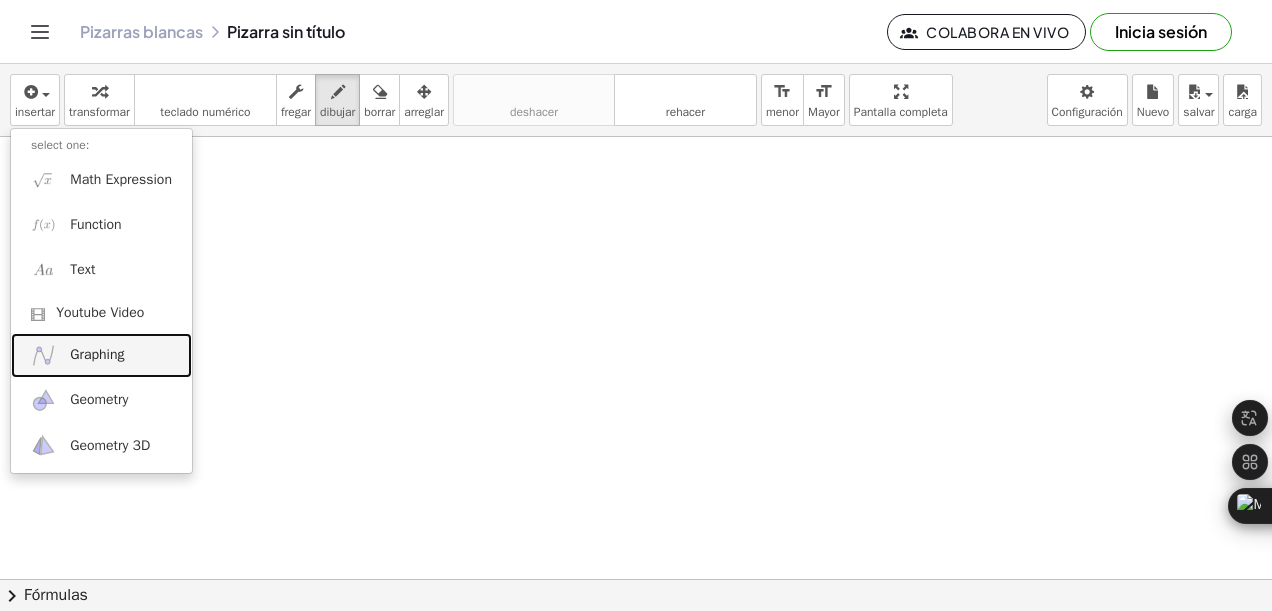 click on "Graphing" at bounding box center (101, 355) 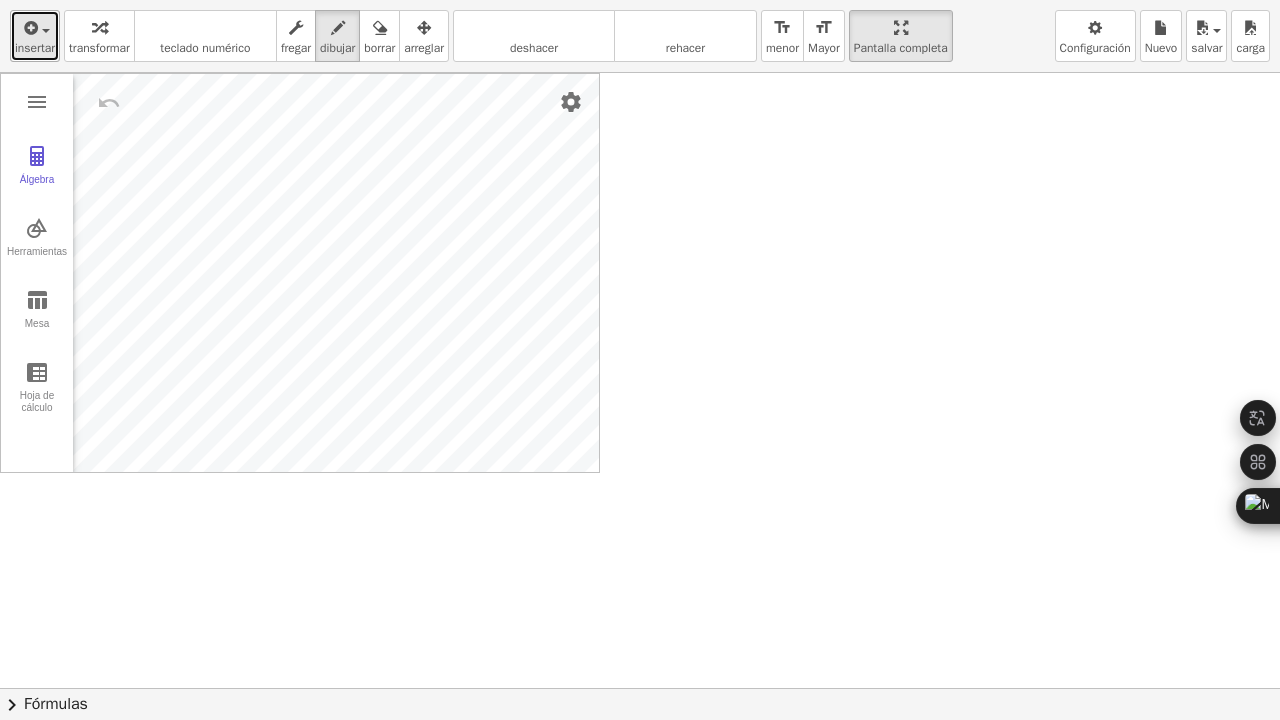 click at bounding box center (29, 28) 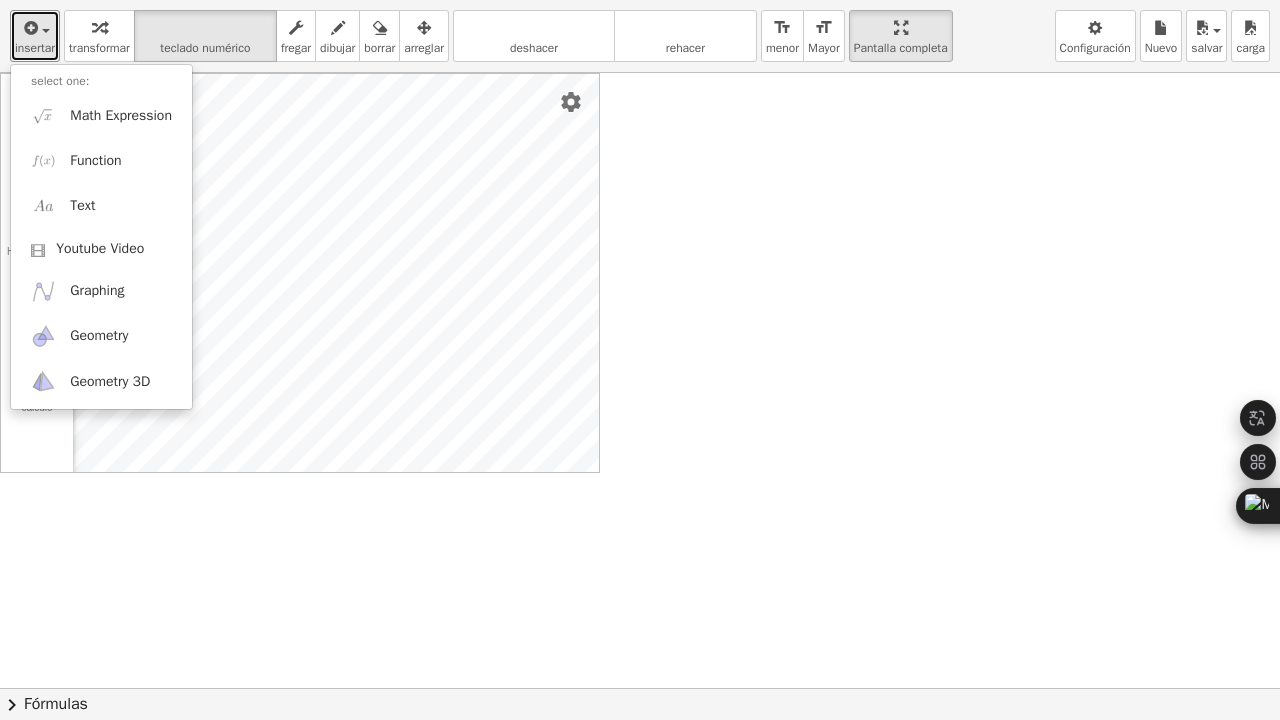 scroll, scrollTop: 0, scrollLeft: 0, axis: both 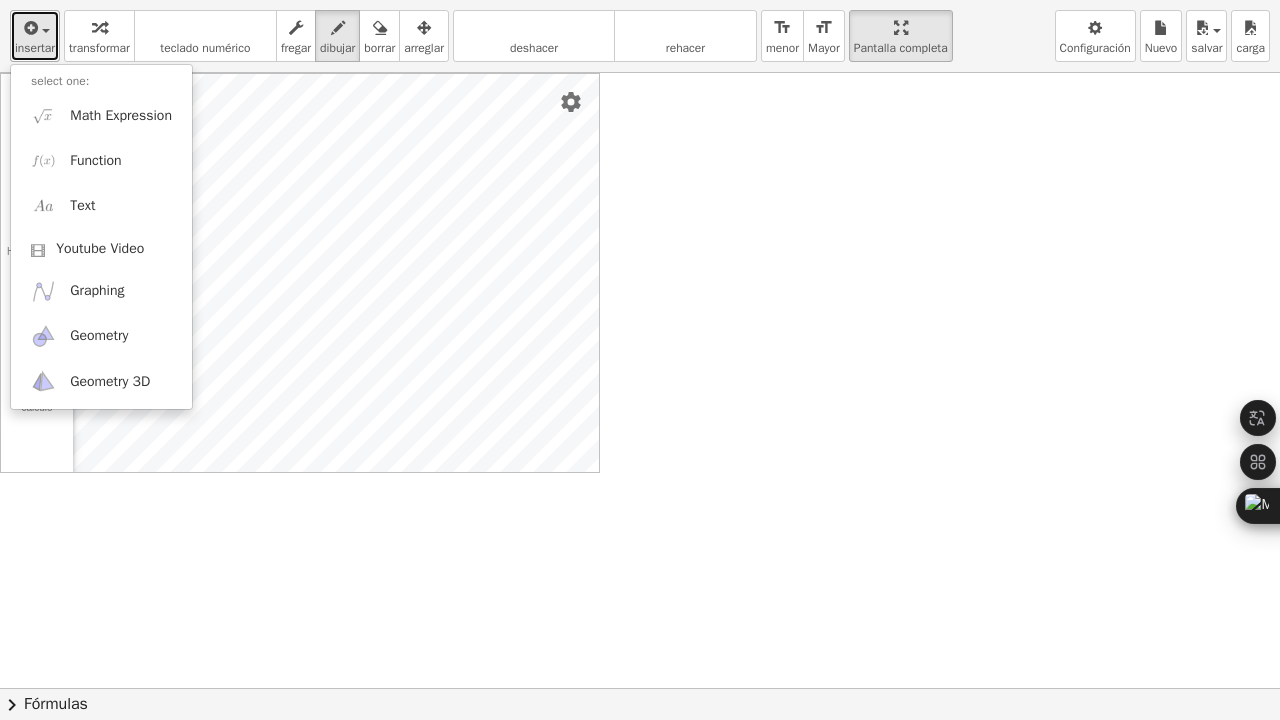 click at bounding box center (29, 28) 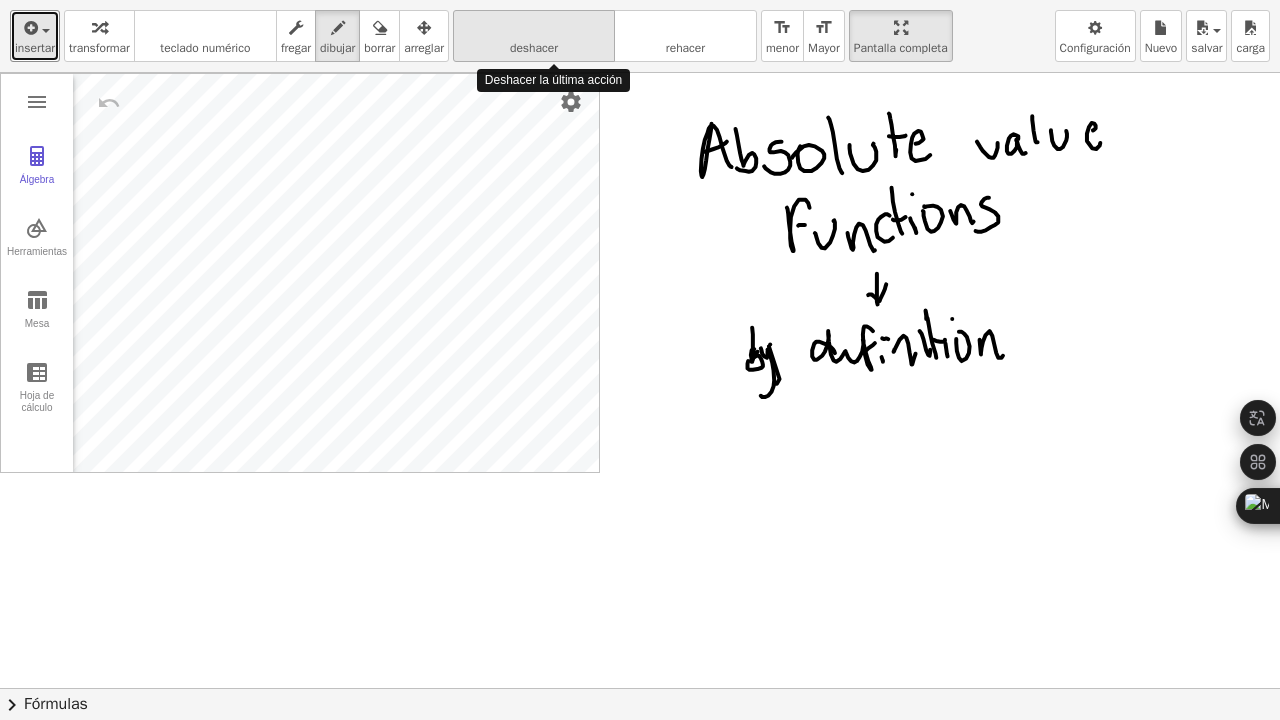 click on "deshacer" at bounding box center [534, 28] 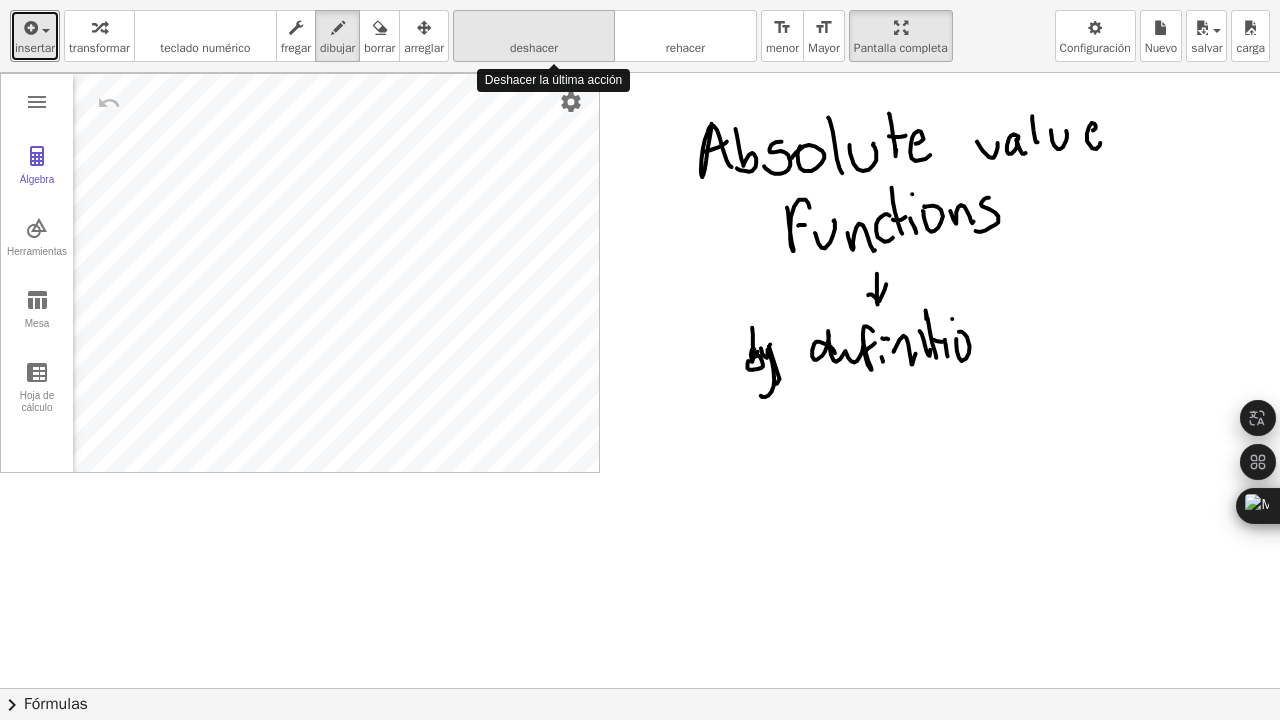 click on "deshacer" at bounding box center (534, 28) 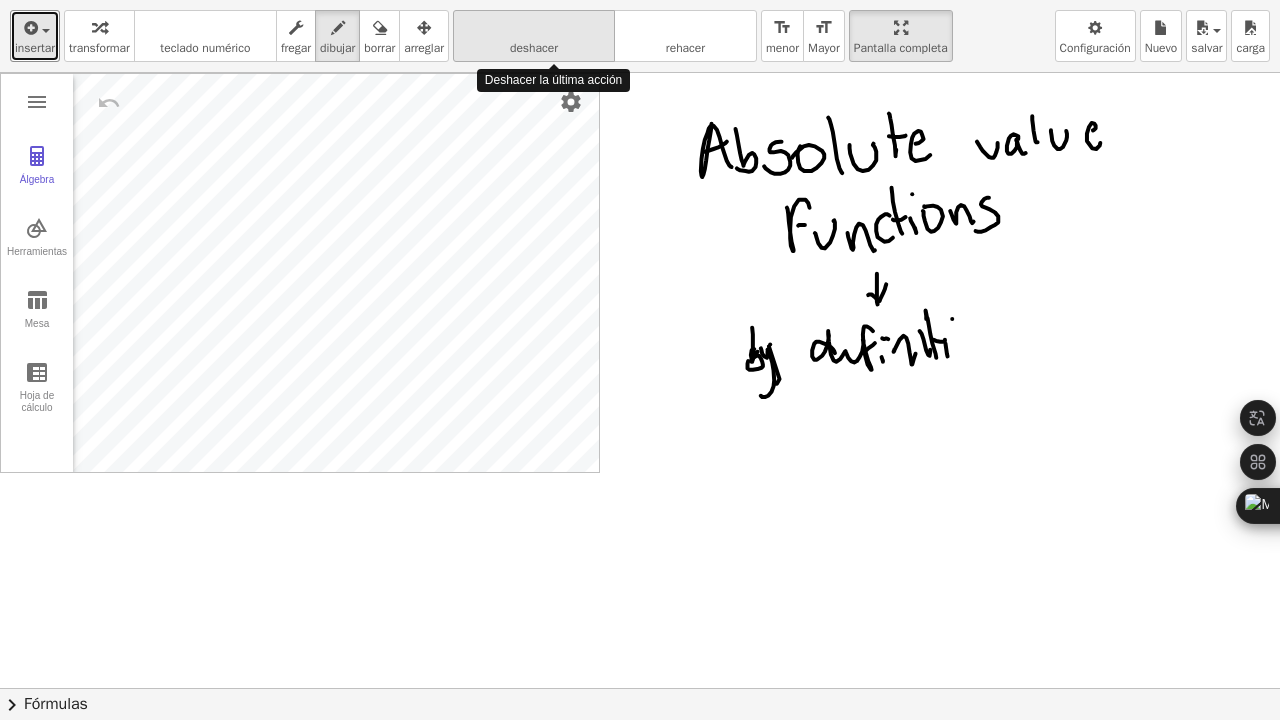 click on "deshacer" at bounding box center [534, 28] 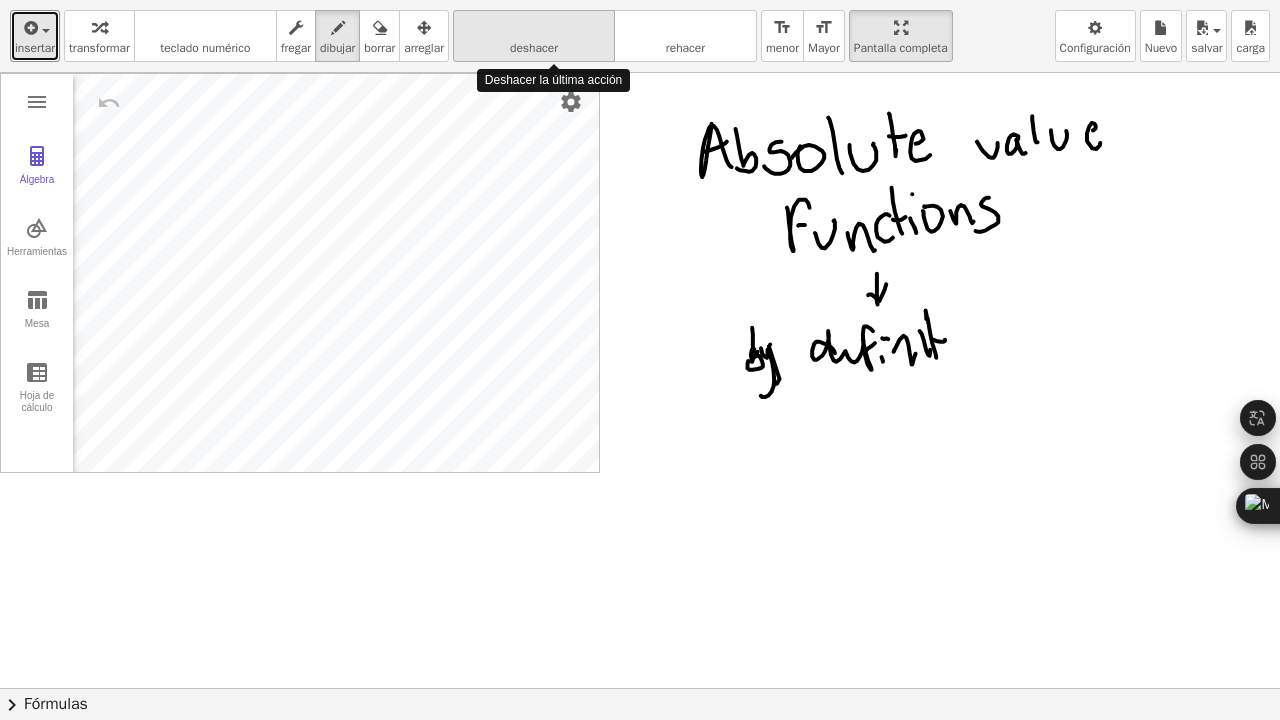click on "deshacer" at bounding box center (534, 28) 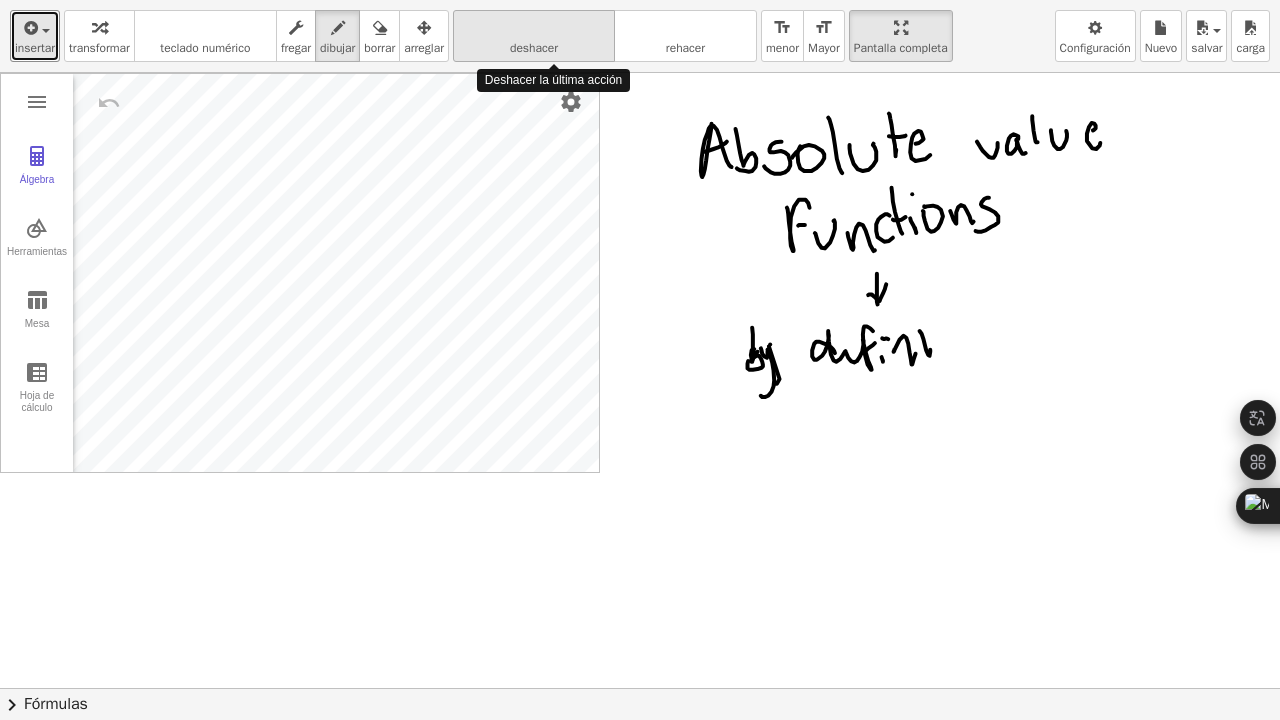 click on "deshacer" at bounding box center (534, 28) 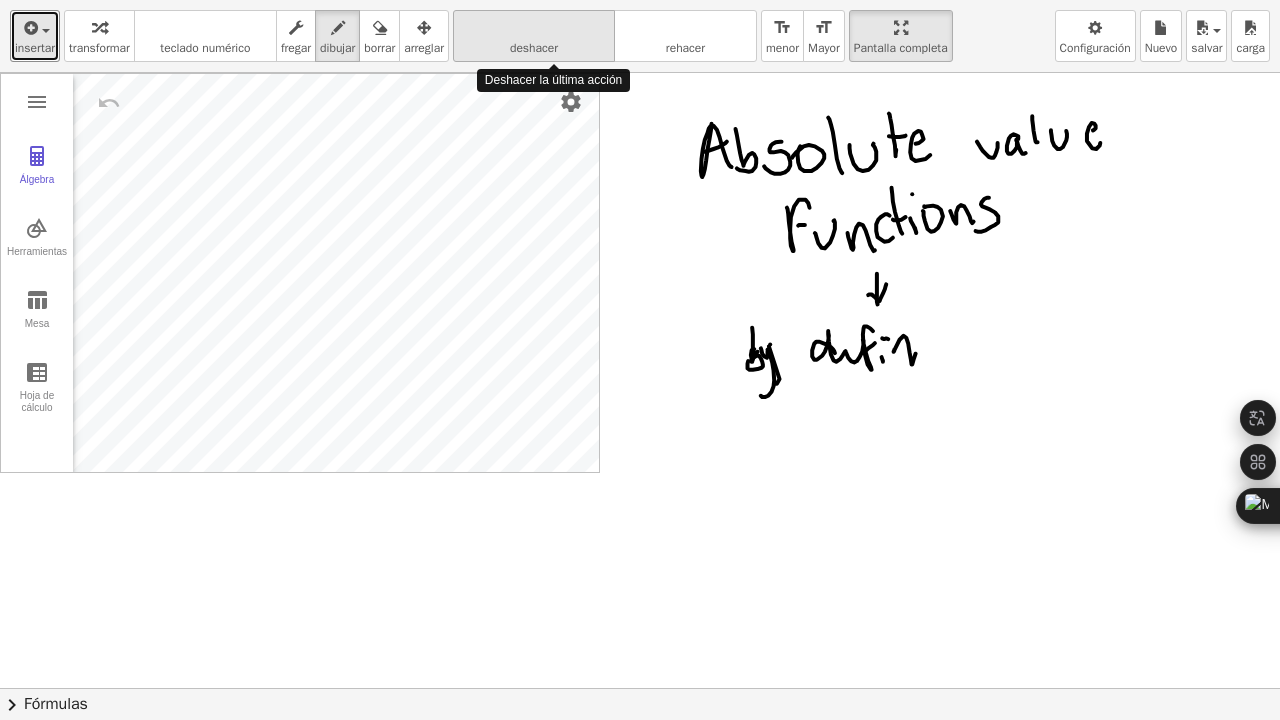click on "deshacer" at bounding box center (534, 28) 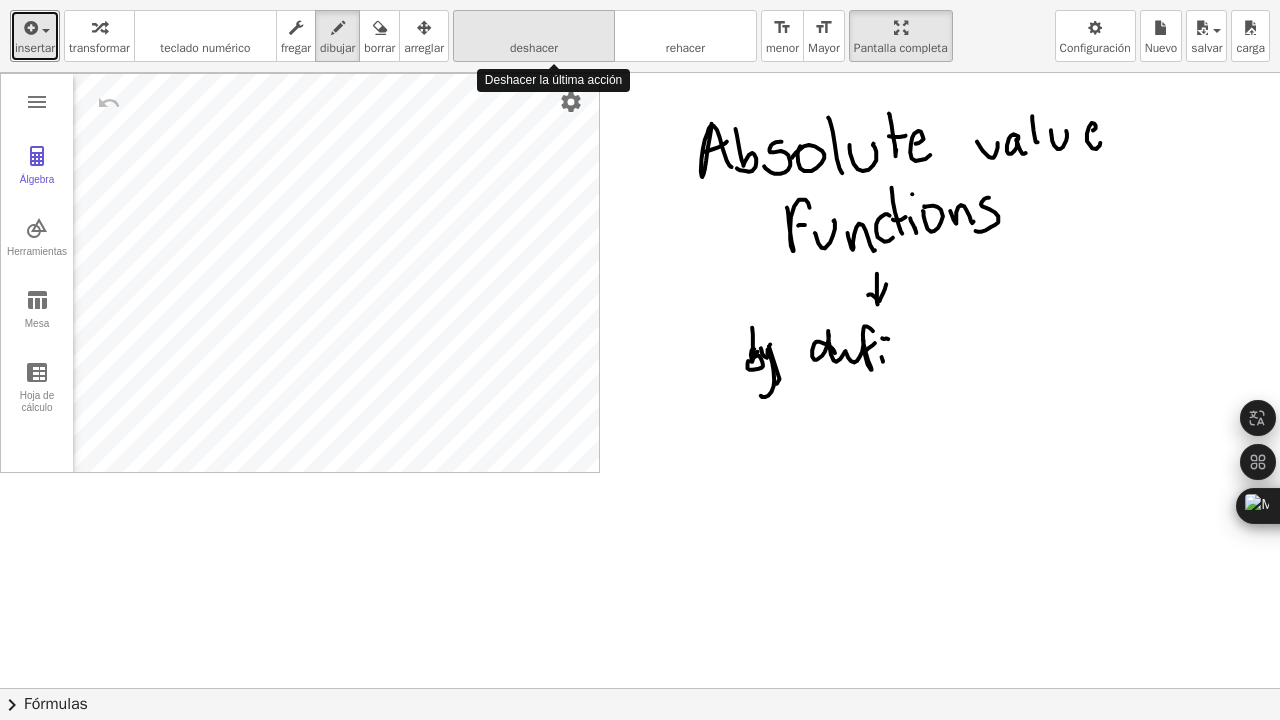 click on "deshacer" at bounding box center [534, 28] 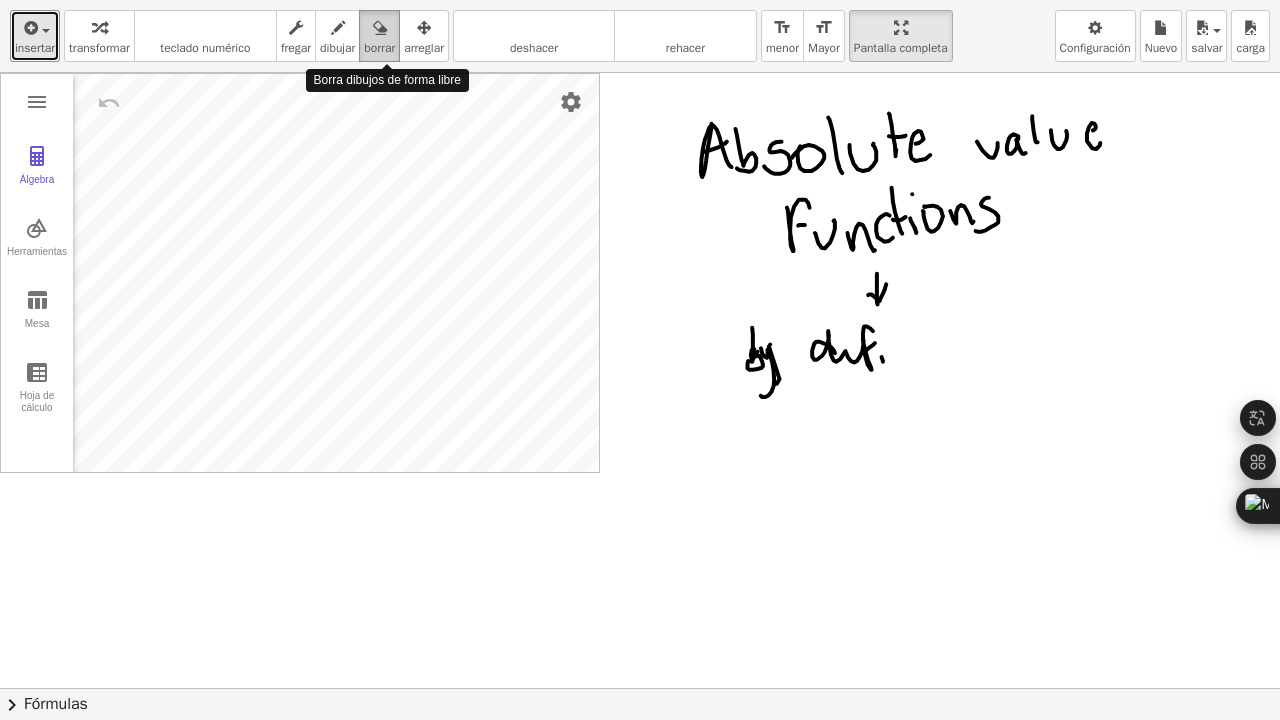 click at bounding box center [379, 27] 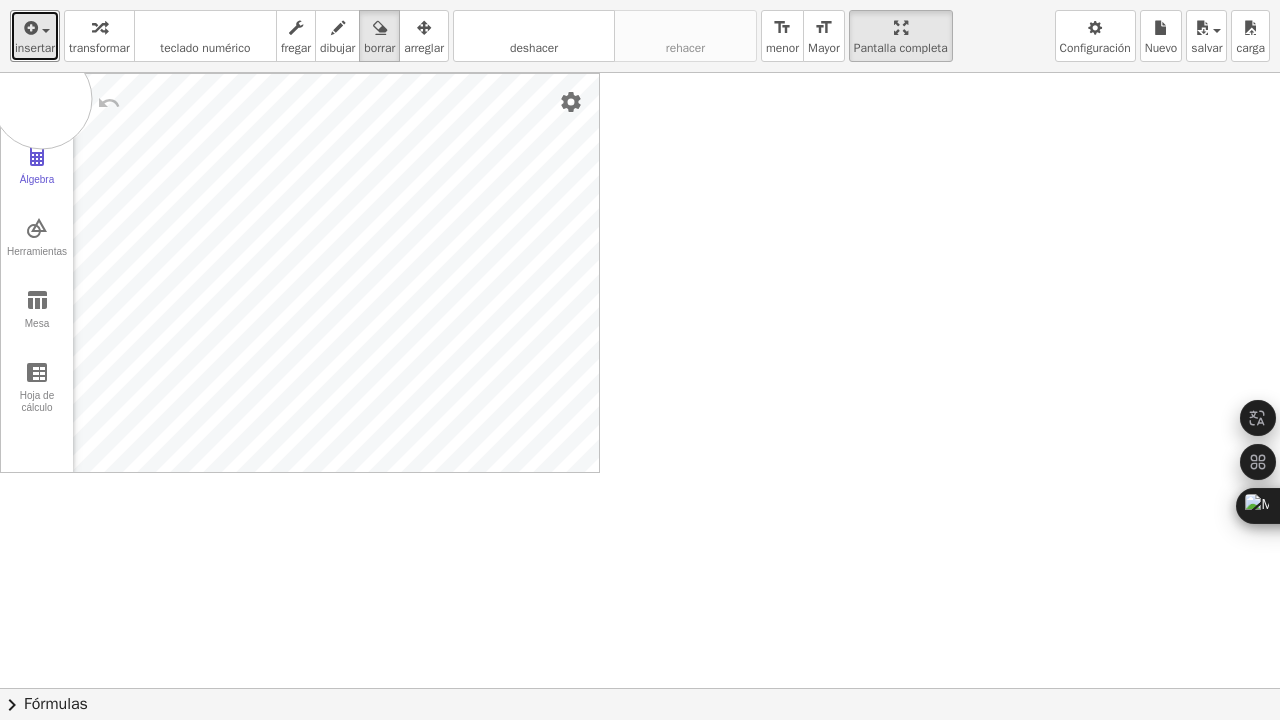 click at bounding box center [640, 688] 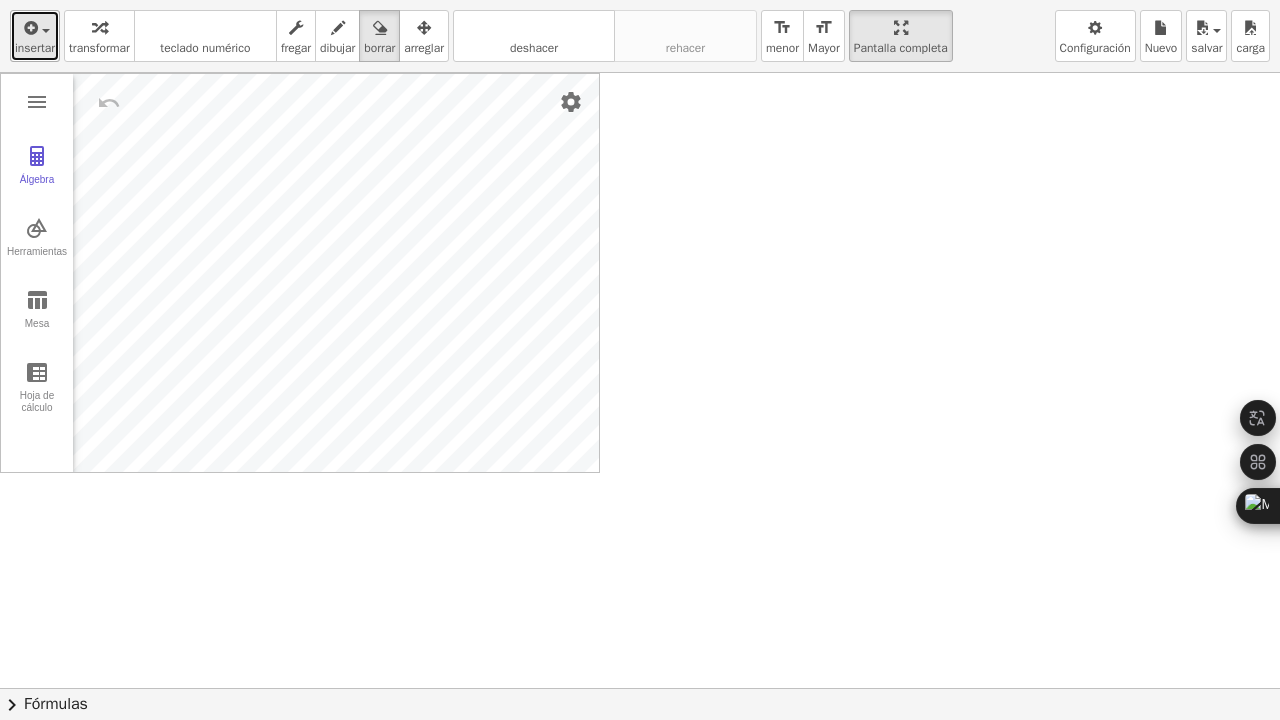 click at bounding box center (35, 27) 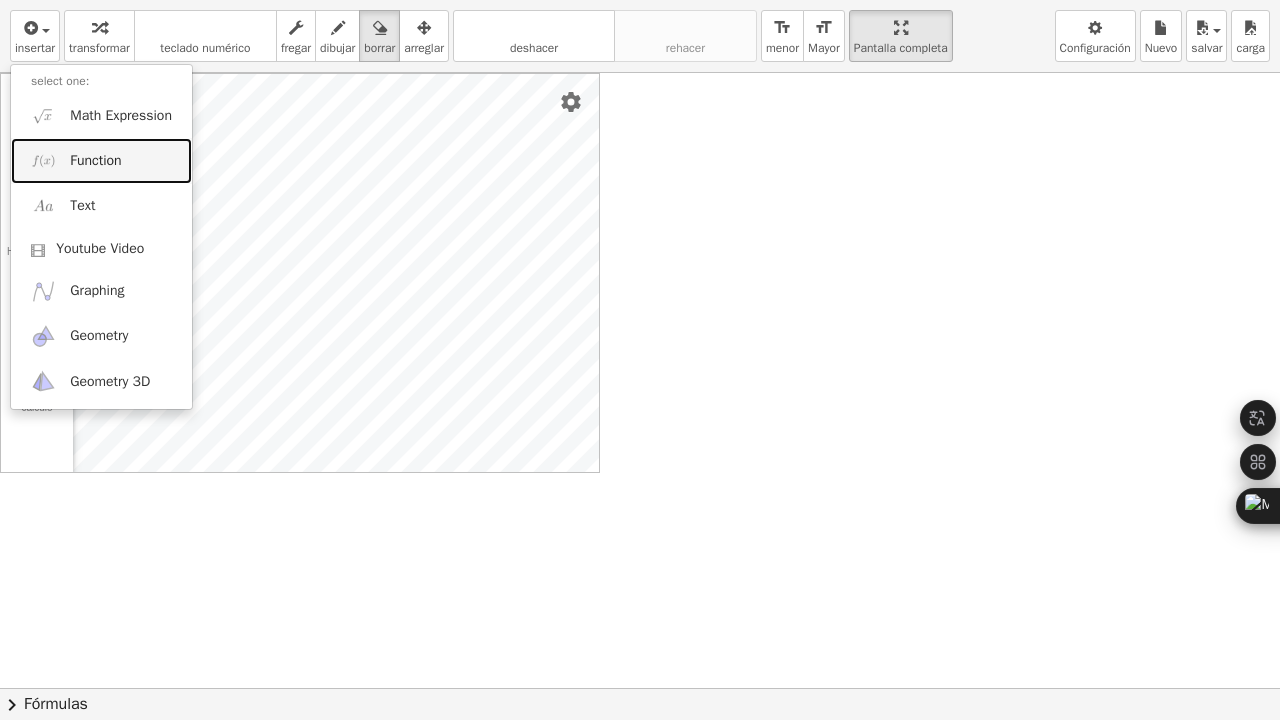 click on "Function" at bounding box center (95, 161) 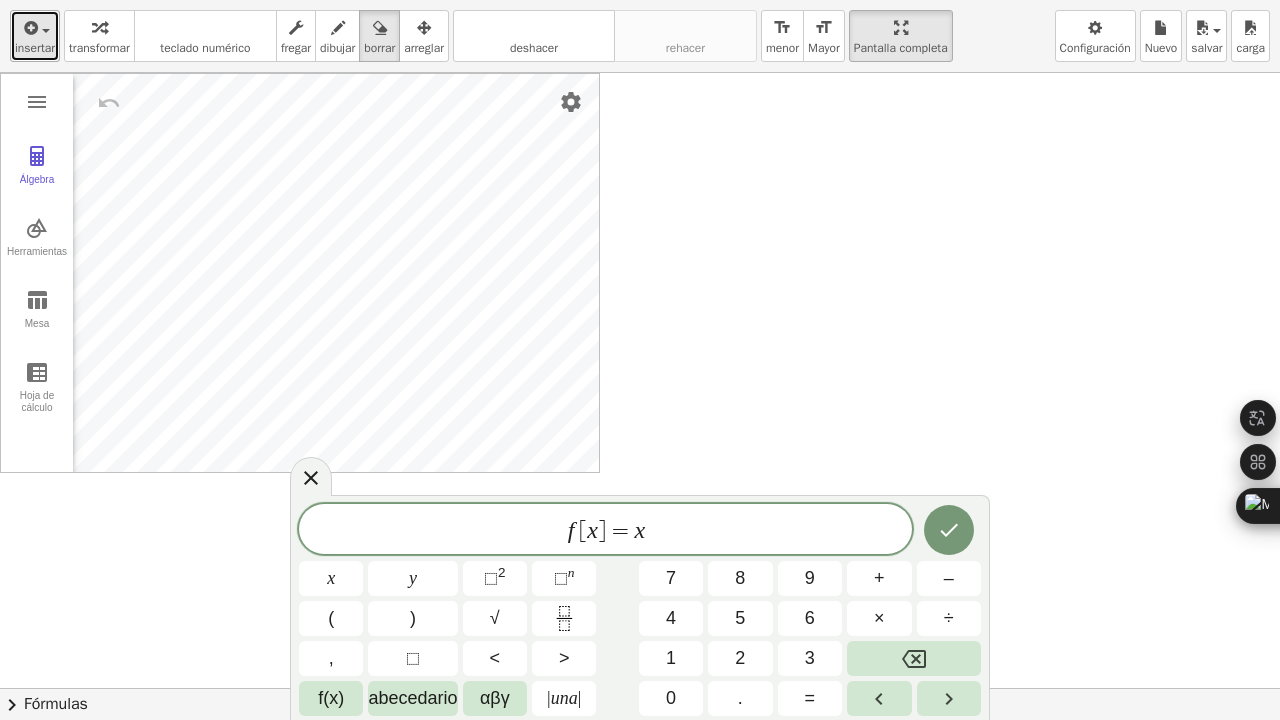 click at bounding box center [35, 27] 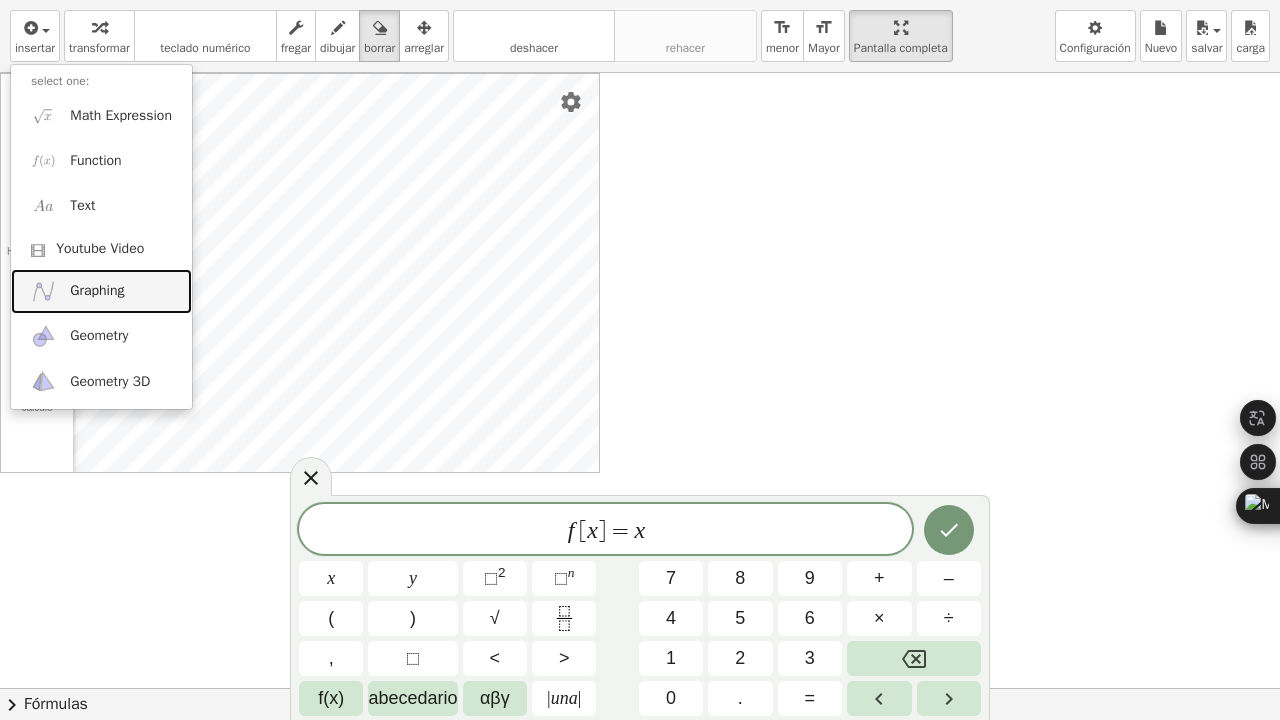 click on "Graphing" at bounding box center (97, 291) 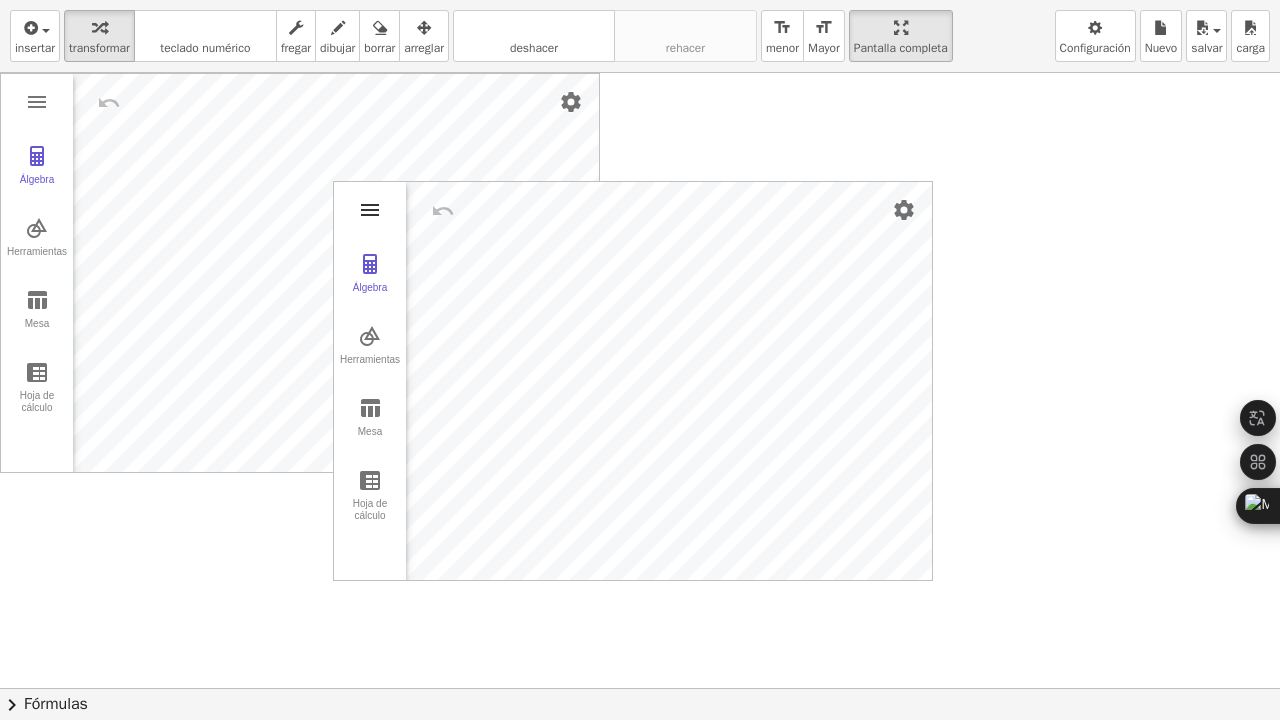 drag, startPoint x: 390, startPoint y: 211, endPoint x: 366, endPoint y: 204, distance: 25 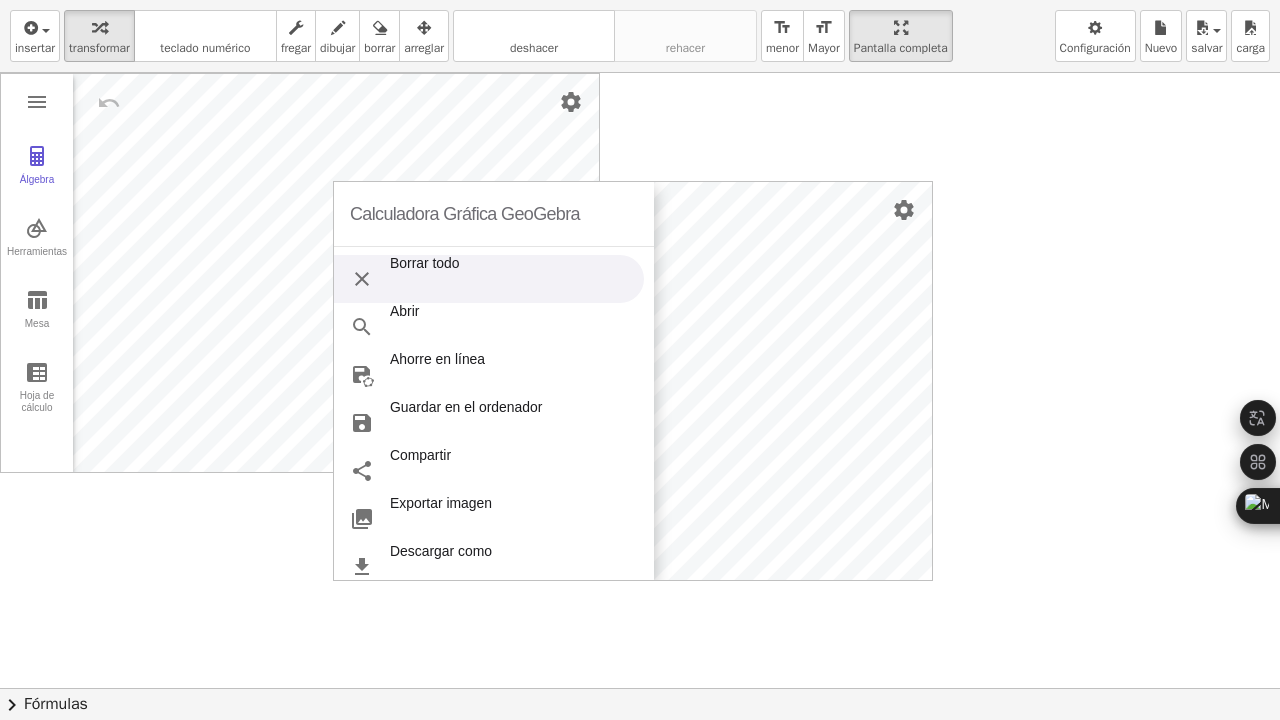 click on "Borrar todo" at bounding box center [425, 279] 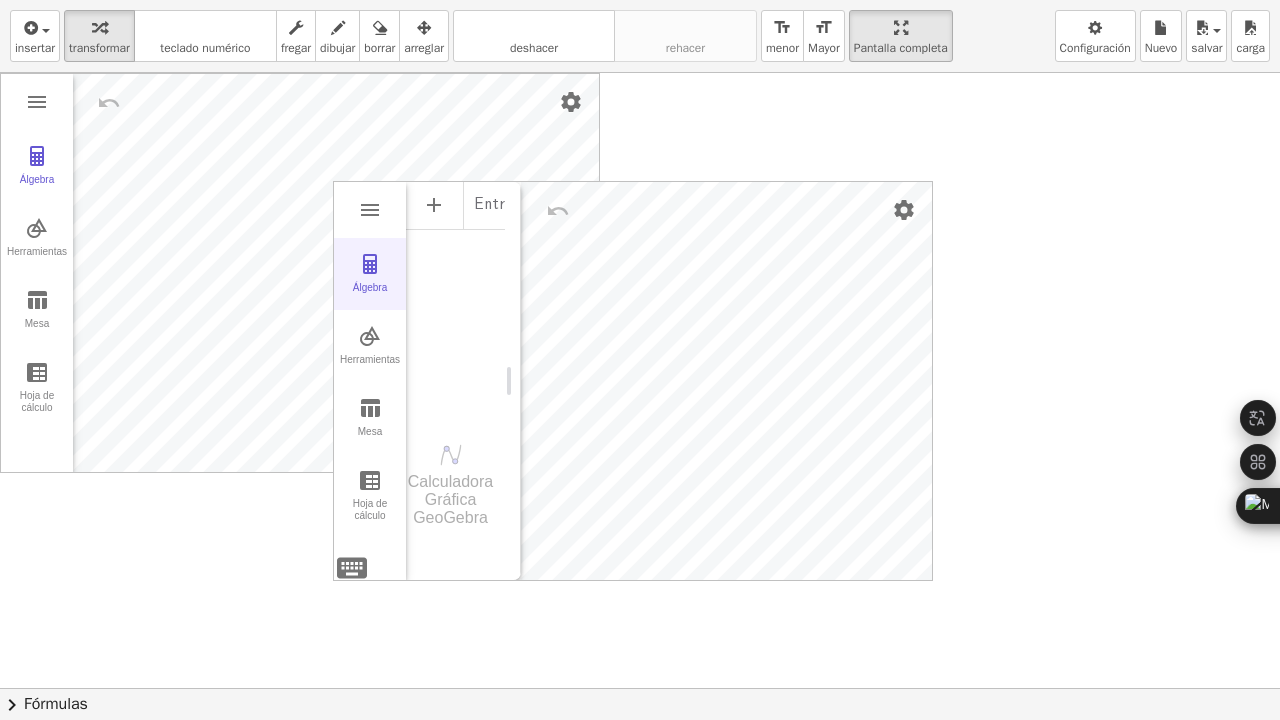 click on "Álgebra" at bounding box center (370, 296) 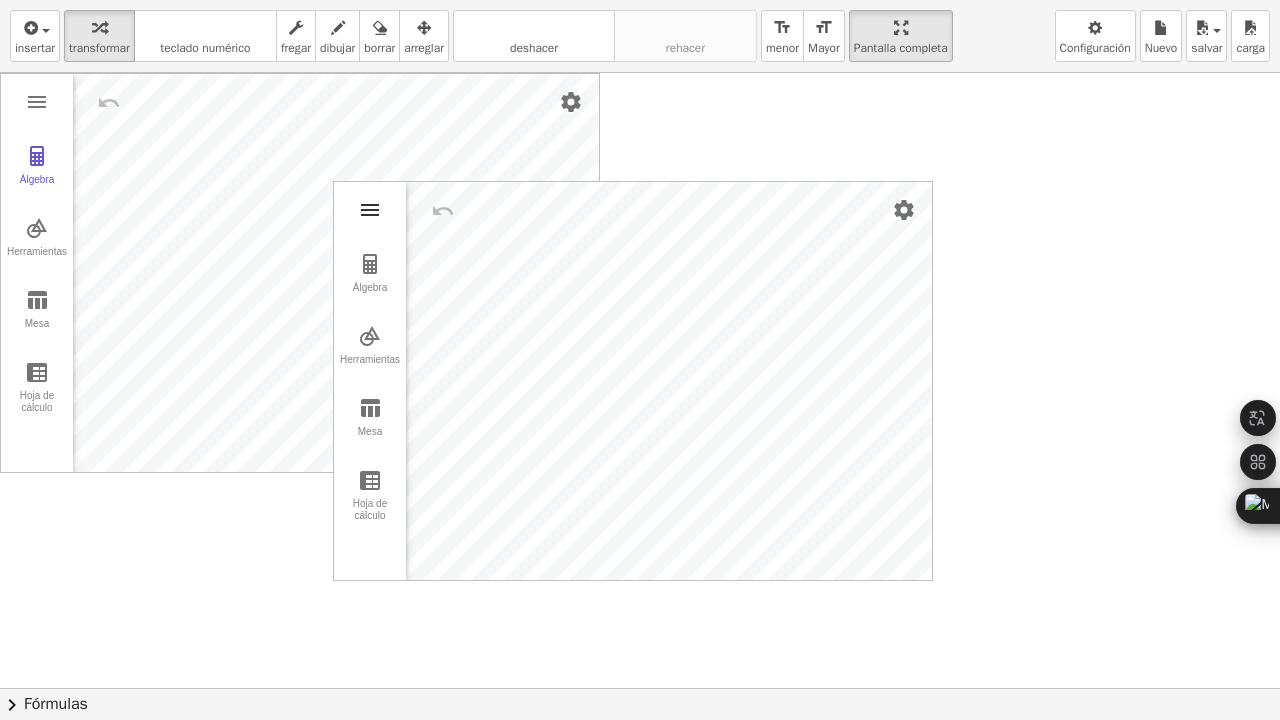 click at bounding box center (370, 210) 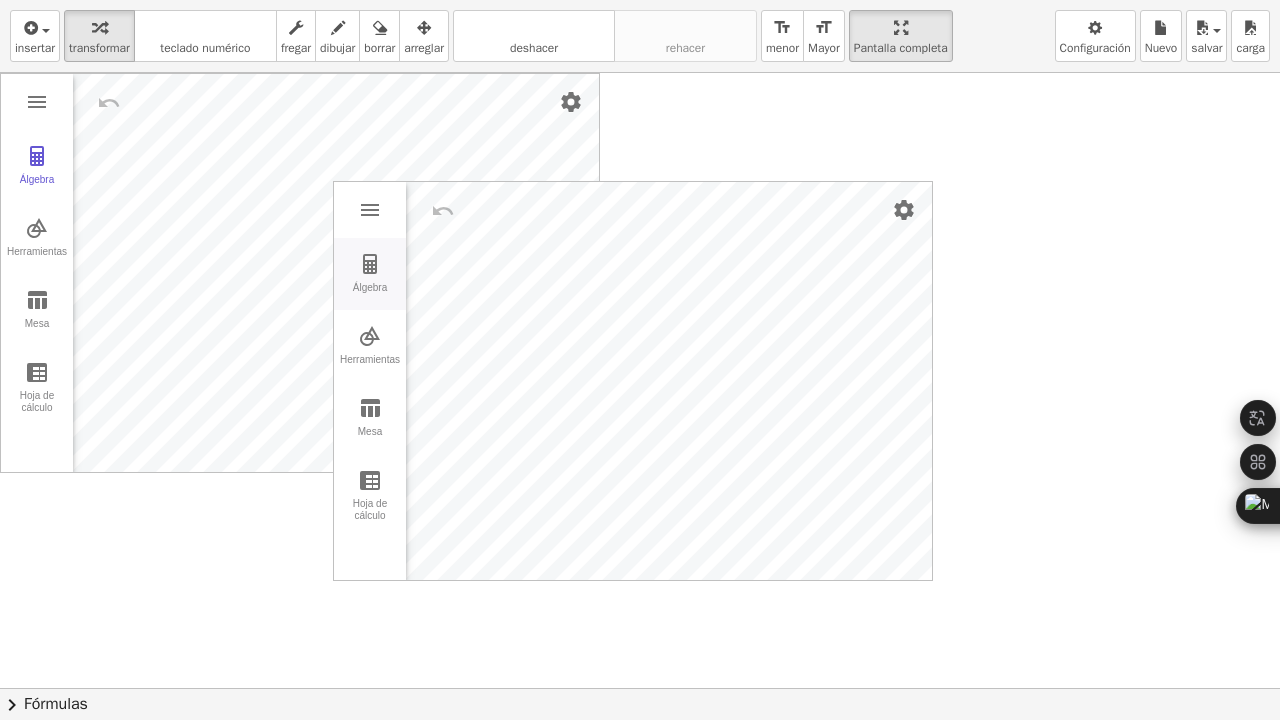 click on "Álgebra" at bounding box center (370, 274) 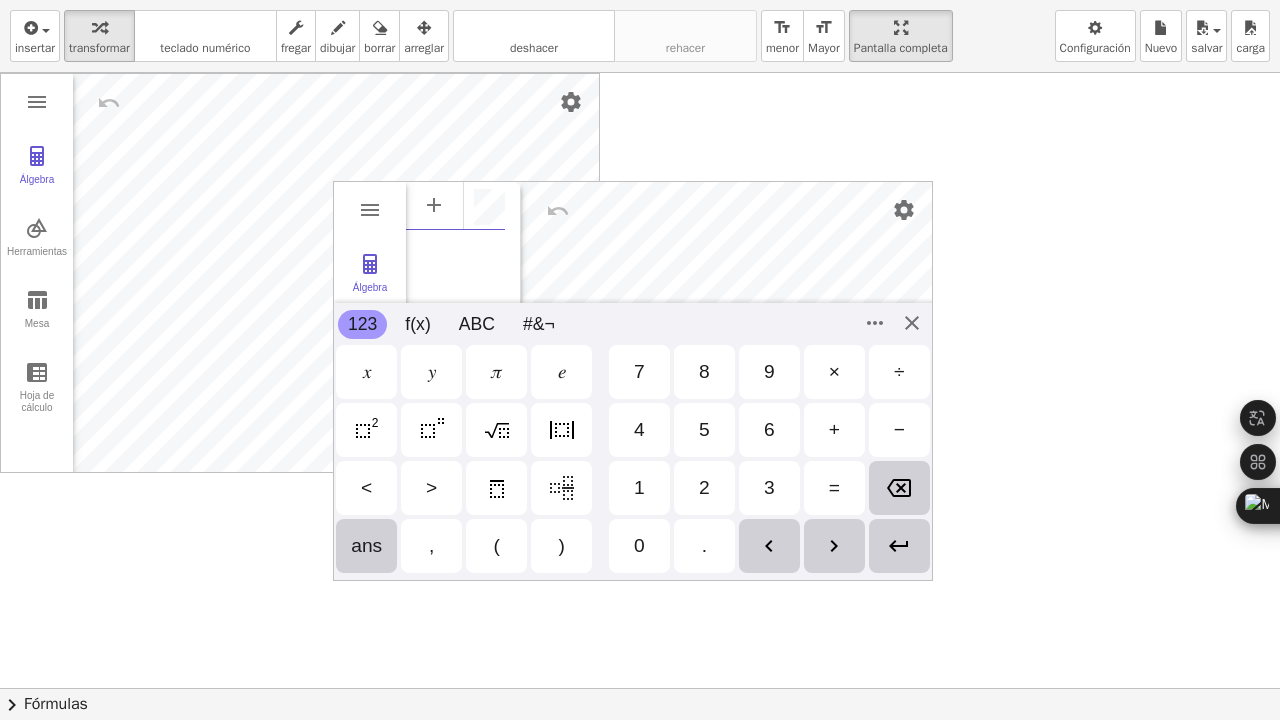 scroll, scrollTop: 11, scrollLeft: 0, axis: vertical 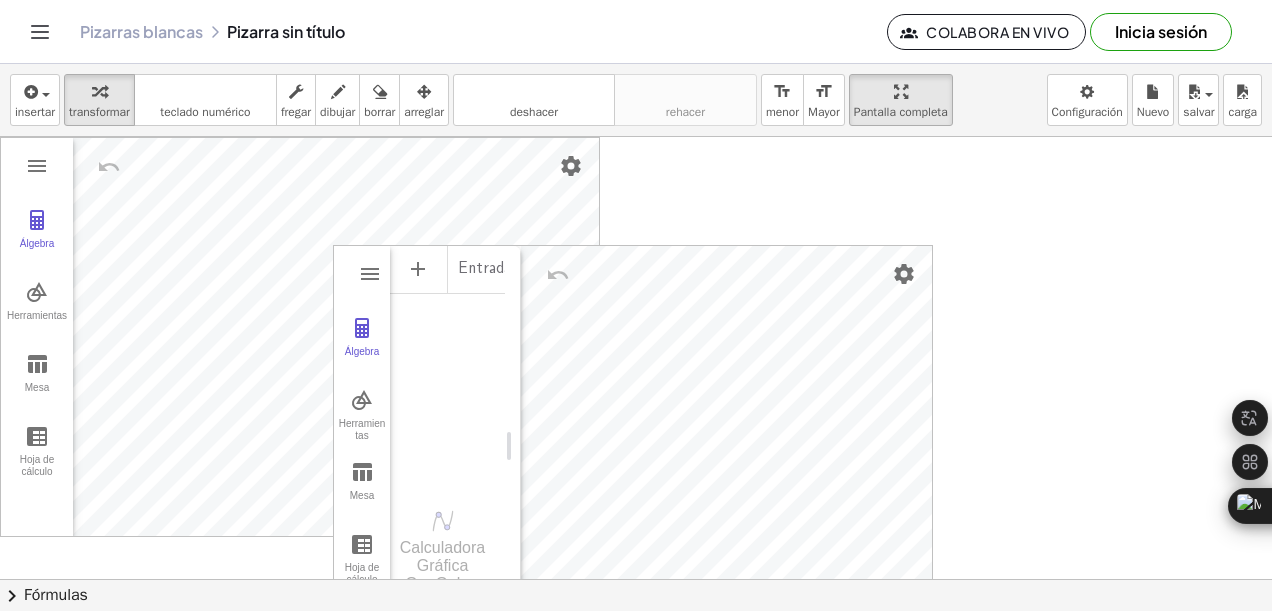 drag, startPoint x: 480, startPoint y: 211, endPoint x: 618, endPoint y: 194, distance: 139.04315 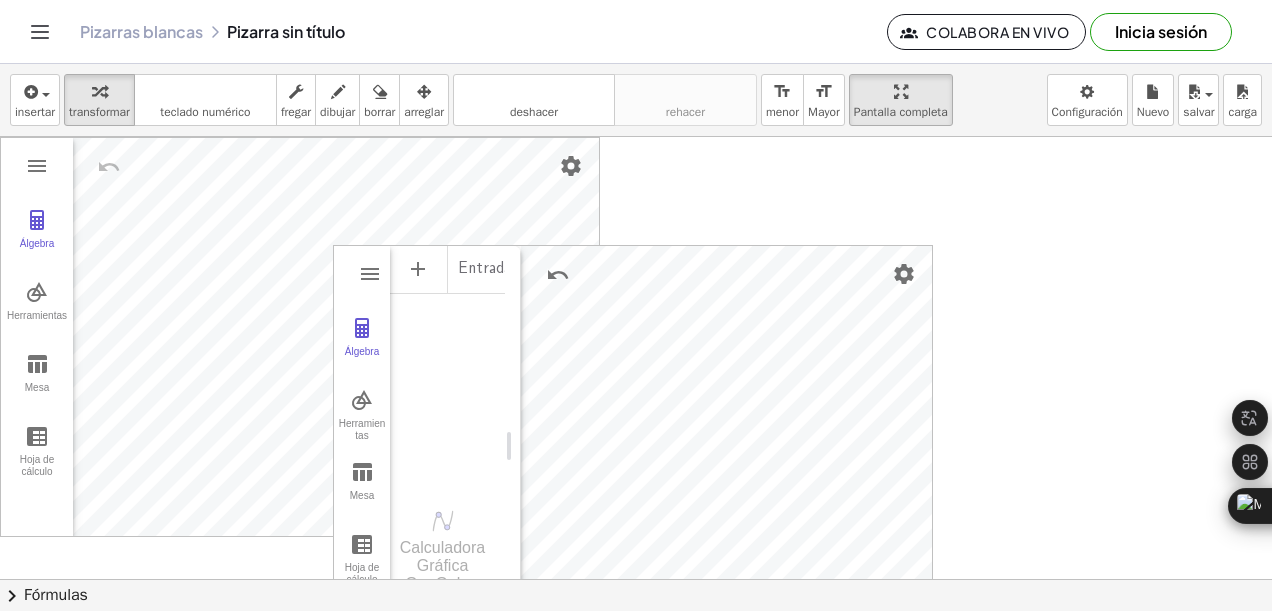 click at bounding box center [636, 579] 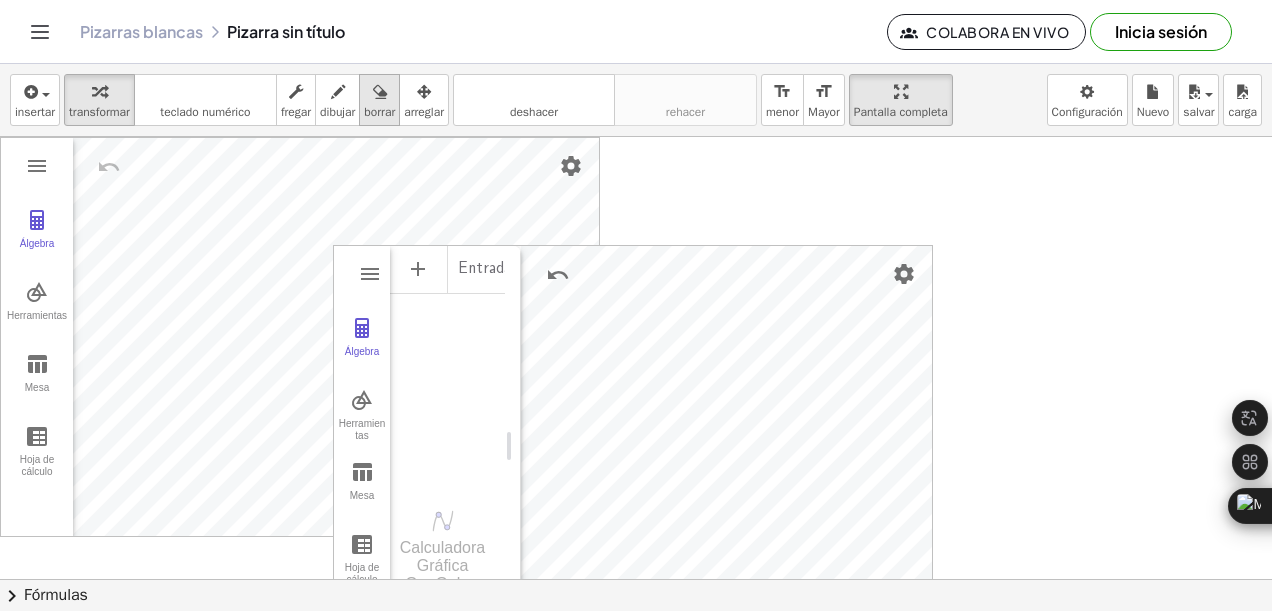 click on "borrar" at bounding box center (379, 100) 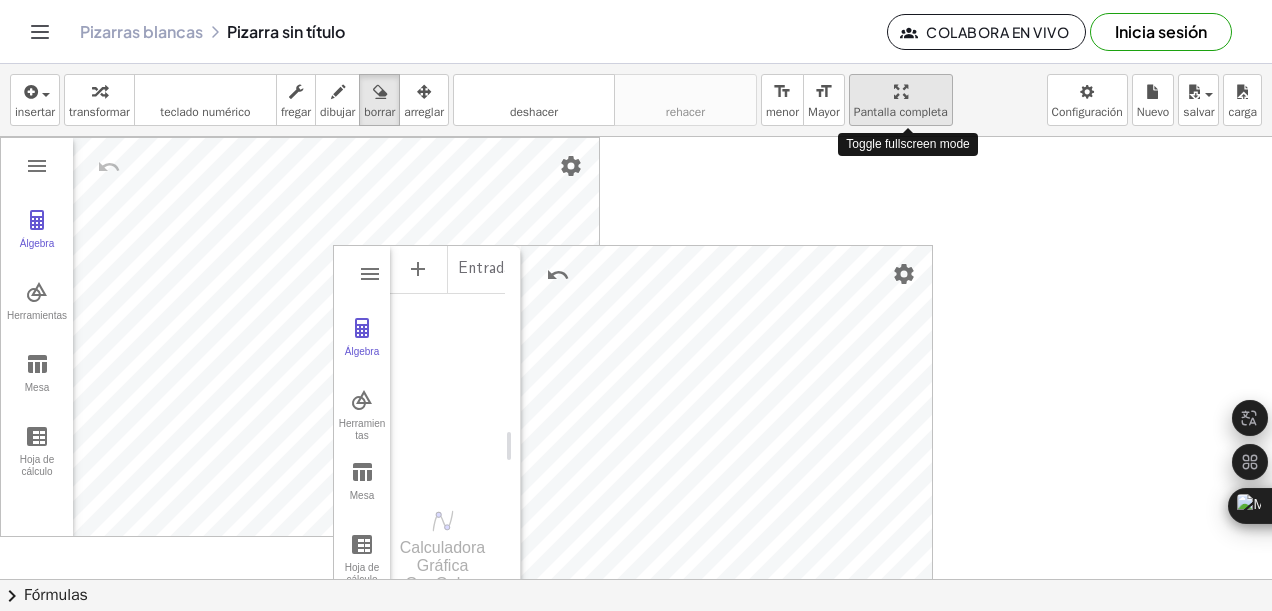 click on "Pantalla completa" at bounding box center [901, 112] 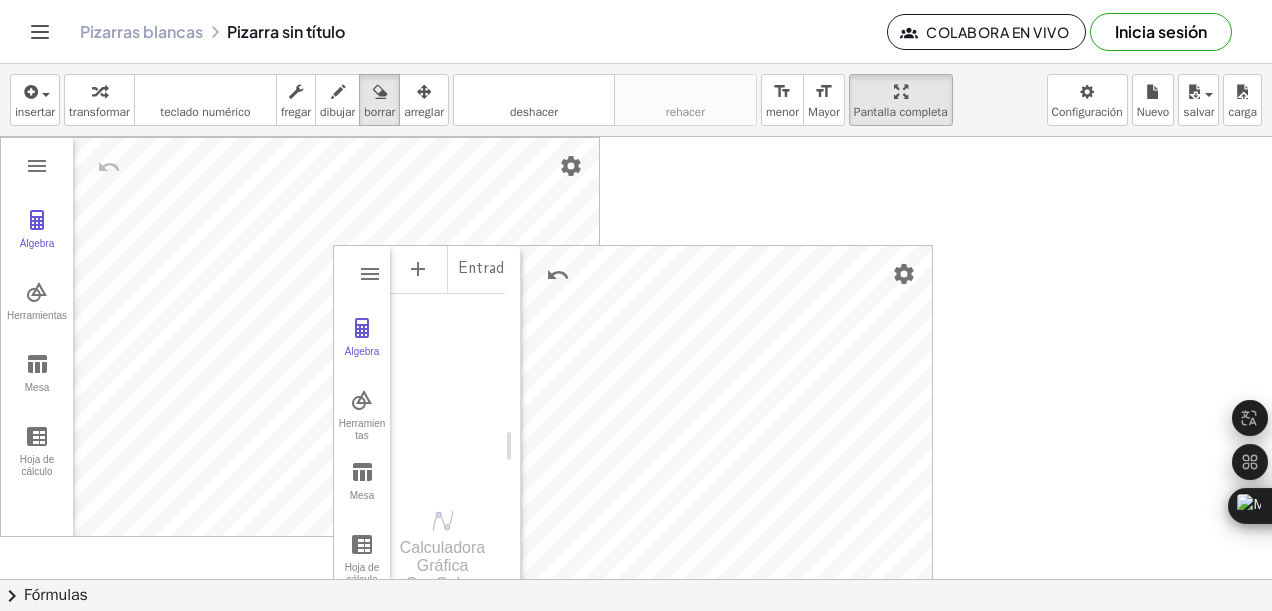 drag, startPoint x: 921, startPoint y: 115, endPoint x: 925, endPoint y: 219, distance: 104.0769 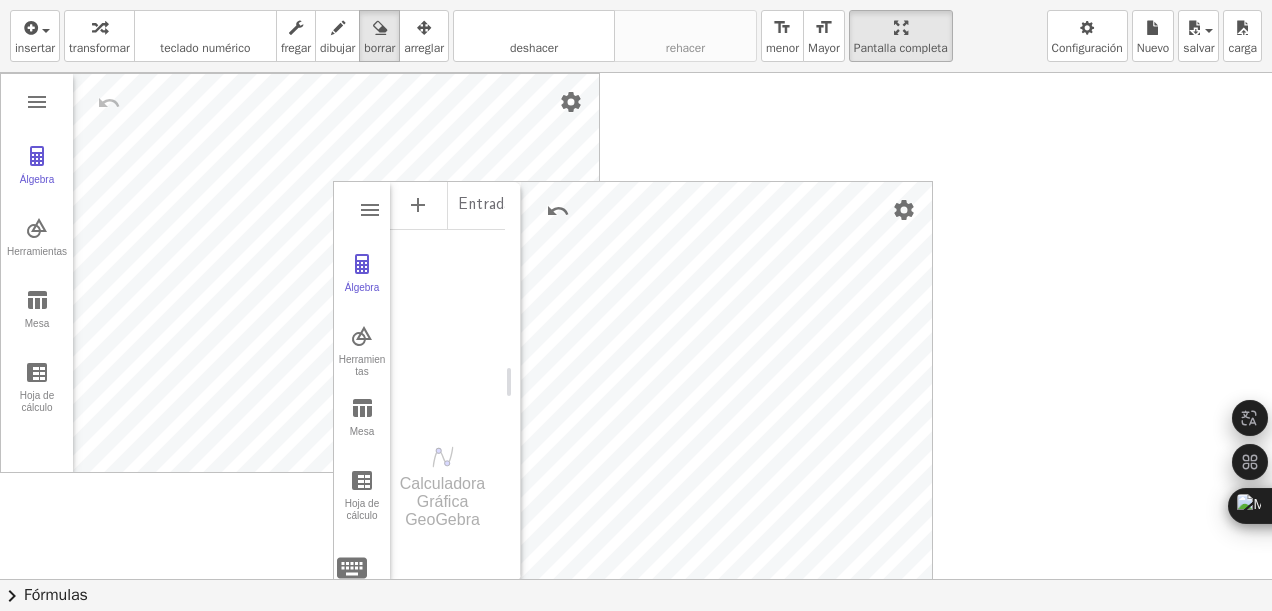 click on "insertar select one: Math Expression Function Text Youtube Video Graphing Geometry Geometry 3D transformar teclado teclado numérico fregar dibujar borrar arreglar deshacer deshacer rehacer rehacer format_size menor format_size Mayor Pantalla completa carga   salvar Nuevo Configuración     Álgebra Herramientas Mesa Hoja de cálculo Calculadora Gráfica GeoGebra Basic Tools Move Point Slider Intersect Extremum Roots Best Fit Line Edit Select Objects Move Graphics View Delete Show / Hide Label Show / Hide Object Copy Visual Style Media Text Points Point Intersect Point on Object Attach / Detach Point Extremum Roots Complex Number List Lines Line Ray Vector Others Pen Freehand Function Button Check Box Input Box   Calculadora Gráfica GeoGebra Borrar todo Abrir Ahorre en línea Guardar en el ordenador Compartir Exportar imagen Descargar como Vista previa de impresión Configuración Ayuda y comentarios Inicia sesión     Álgebra Herramientas Mesa Hoja de cálculo Entrada... Basic Tools Move Point Ray" at bounding box center (636, 305) 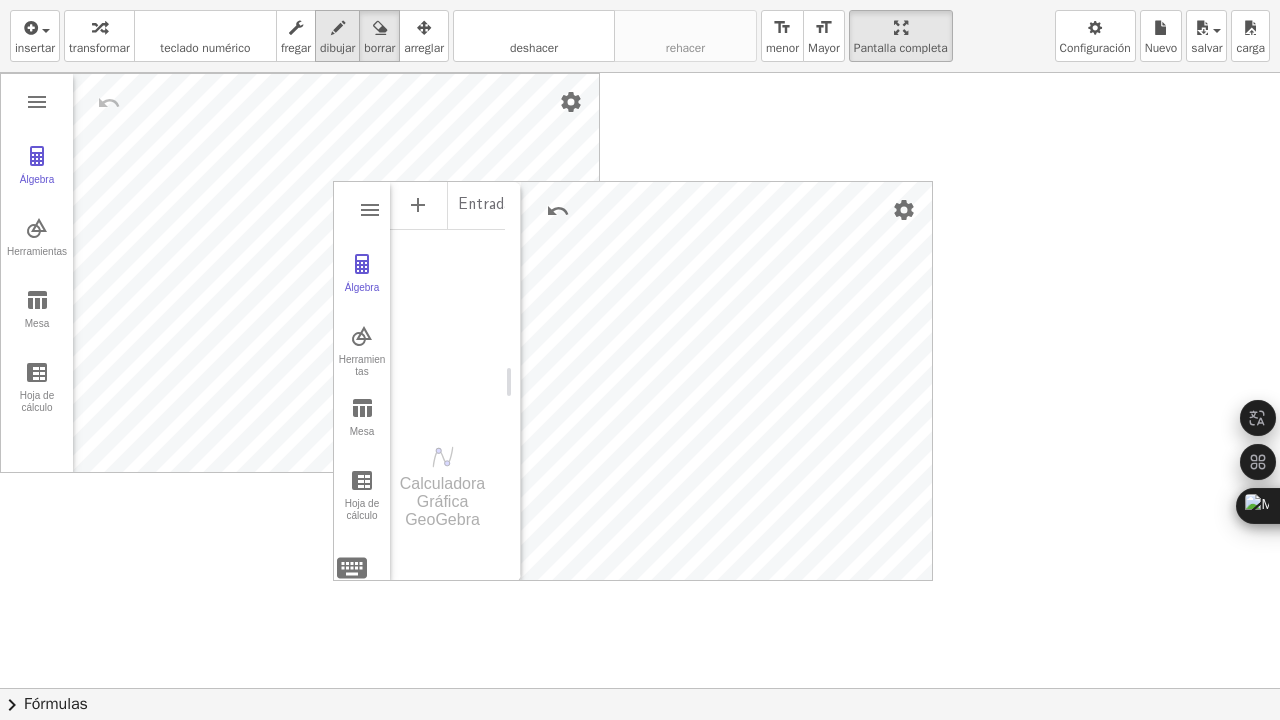 click at bounding box center [338, 28] 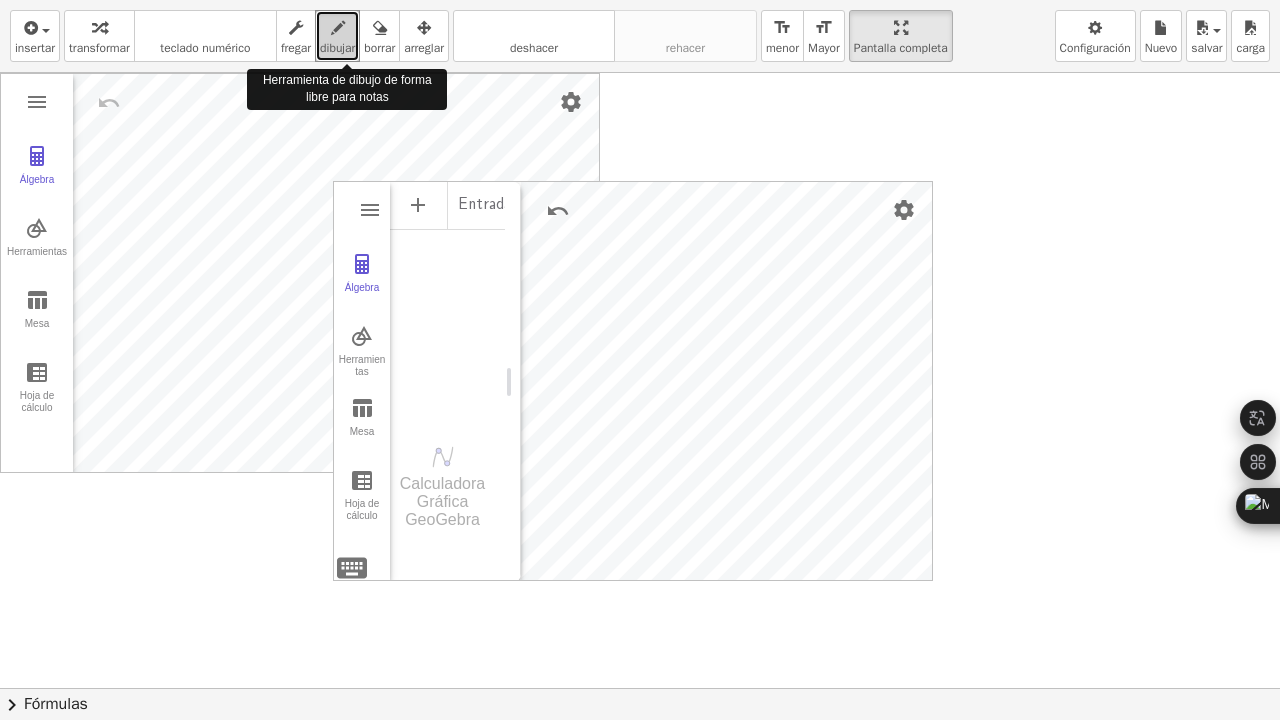 click at bounding box center (338, 28) 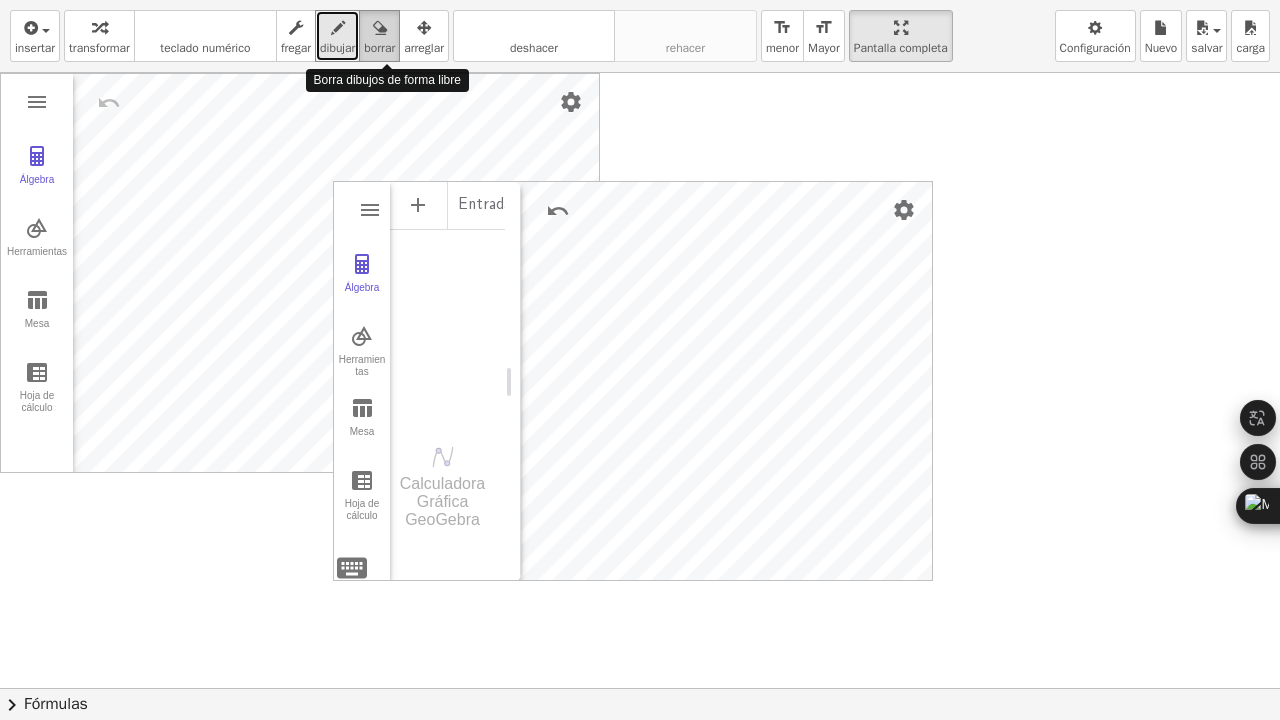 click at bounding box center (379, 27) 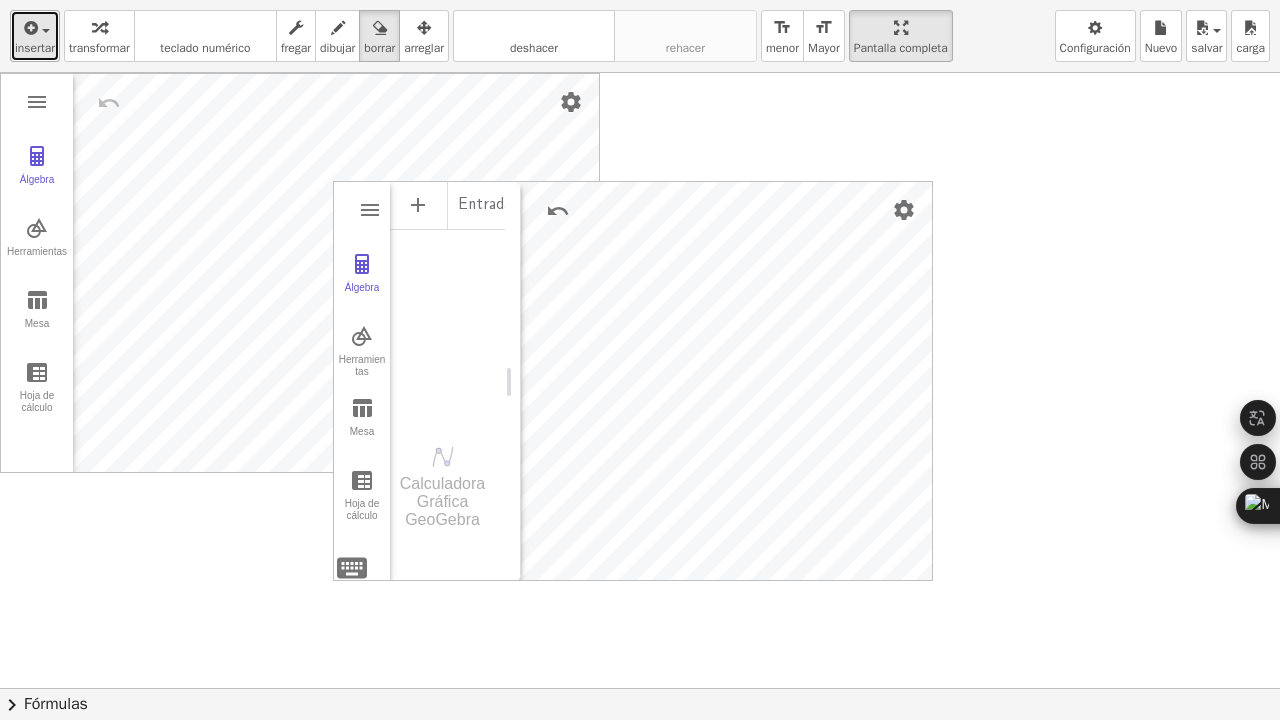 click at bounding box center [29, 28] 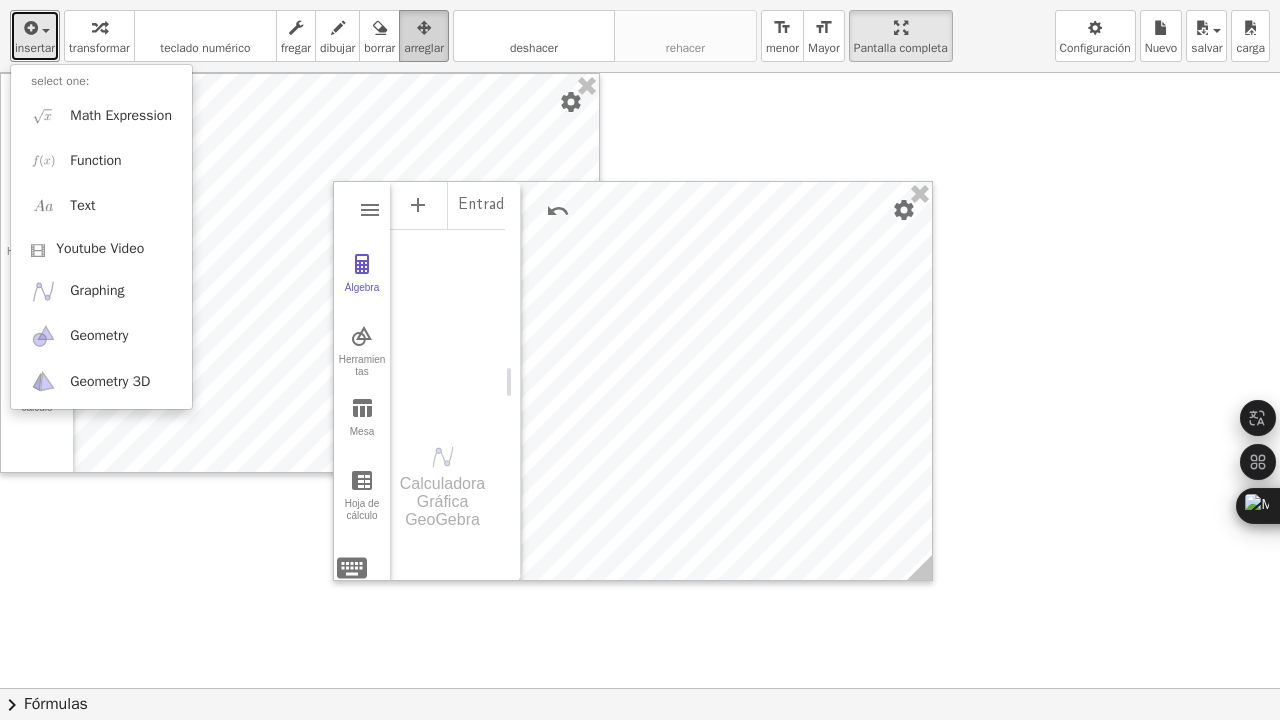 click at bounding box center (424, 27) 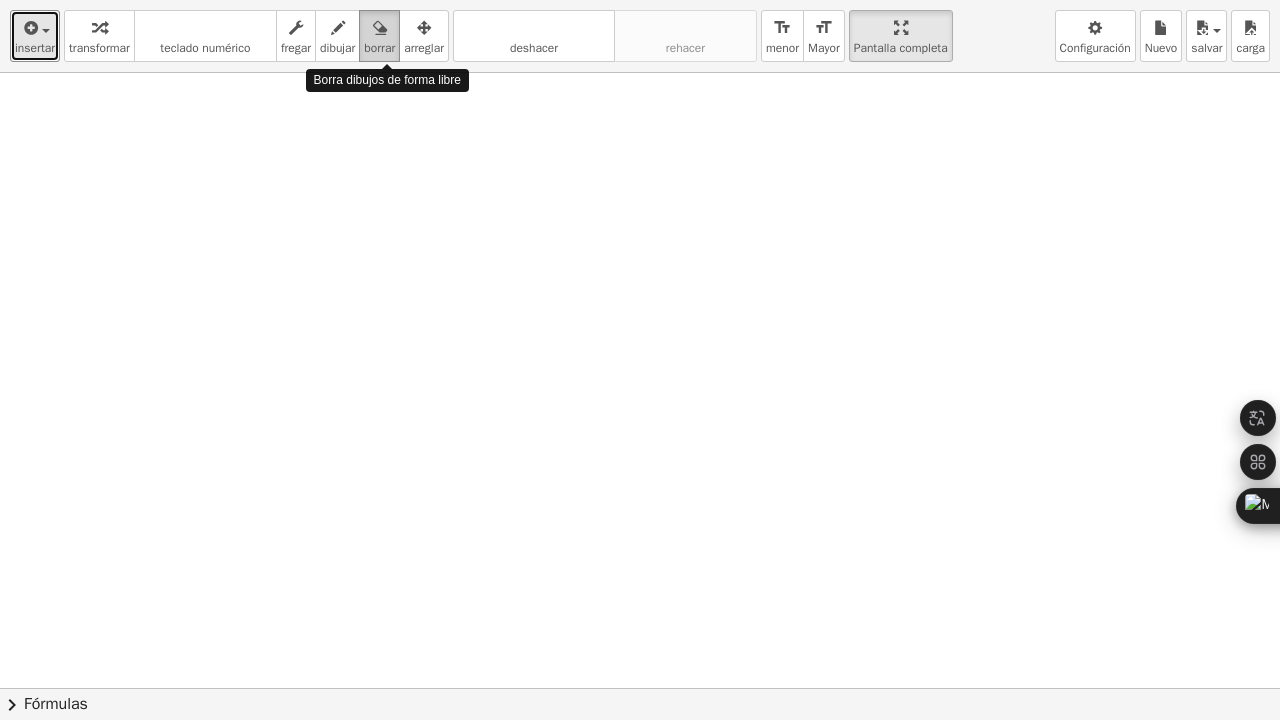 click at bounding box center (380, 28) 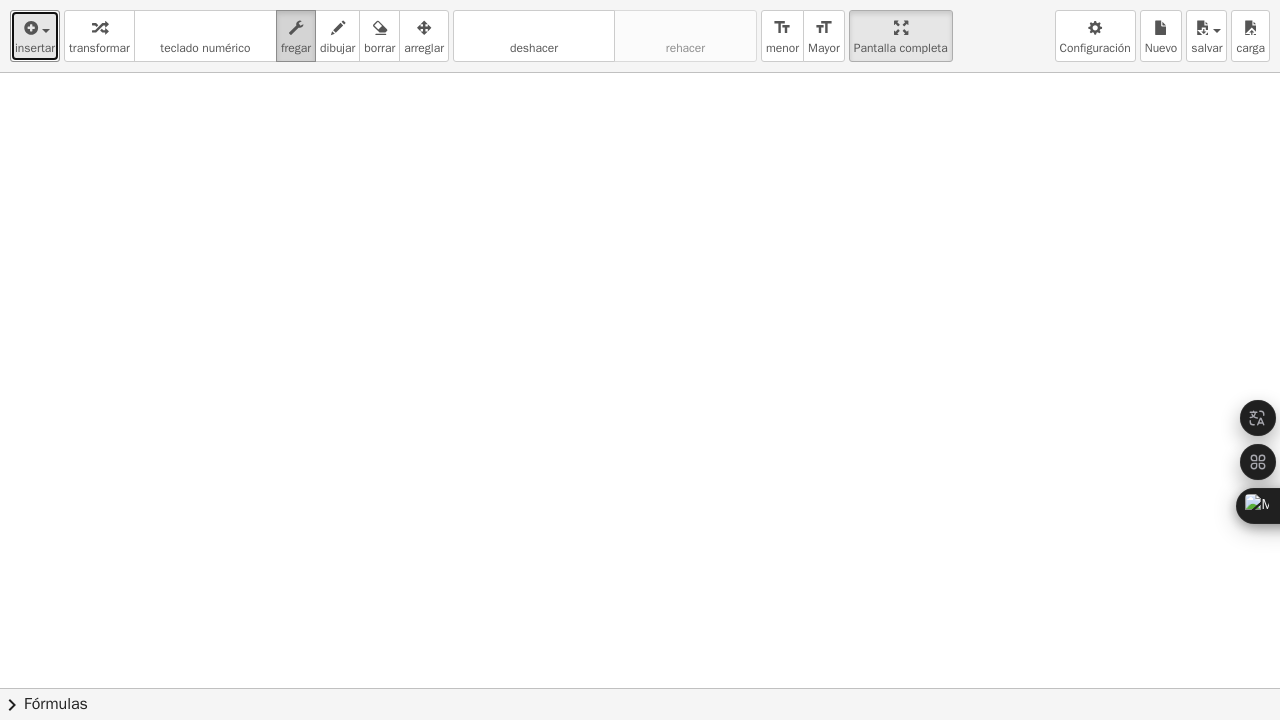 click at bounding box center (296, 27) 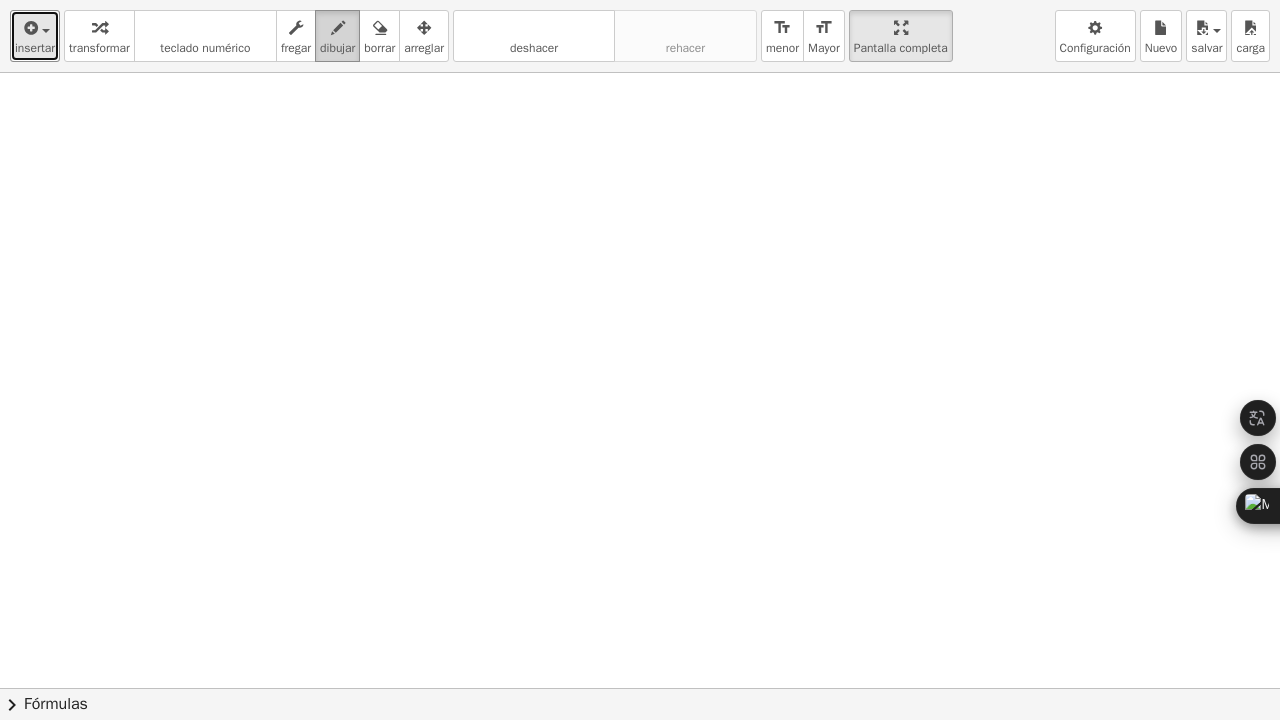 click at bounding box center (338, 28) 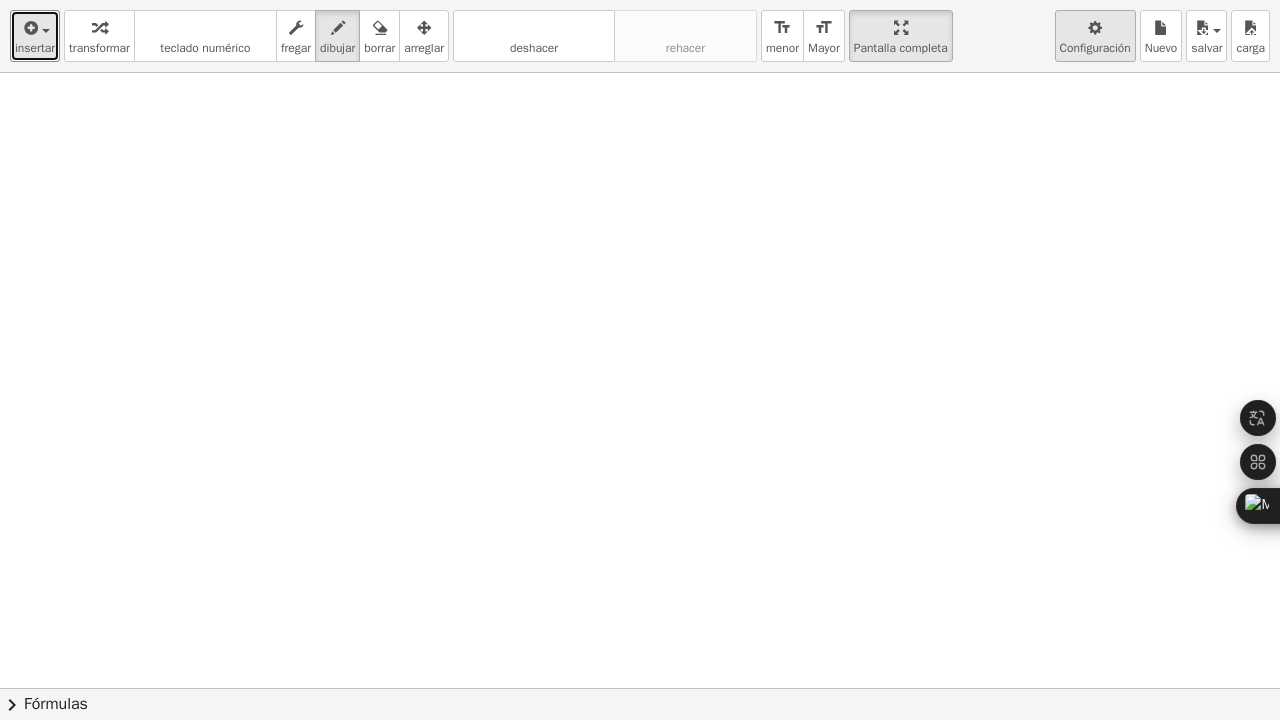 click at bounding box center [1095, 27] 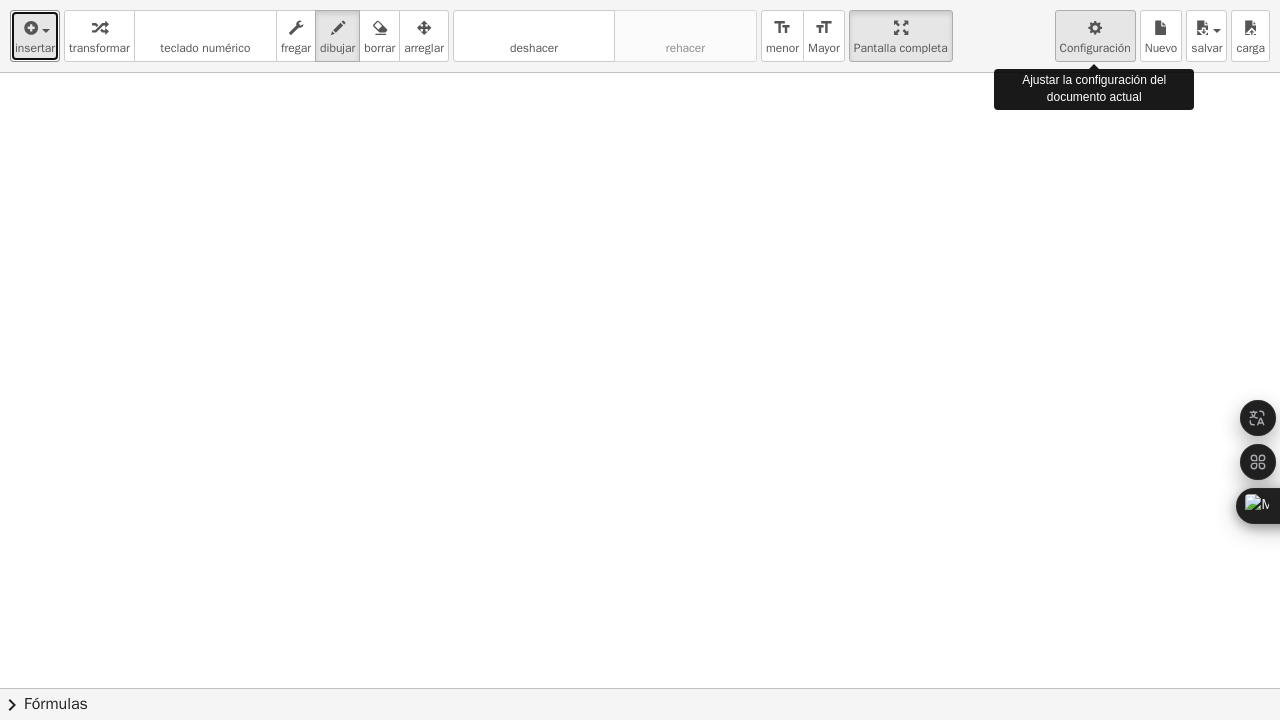 click on "Configuración" at bounding box center [1095, 48] 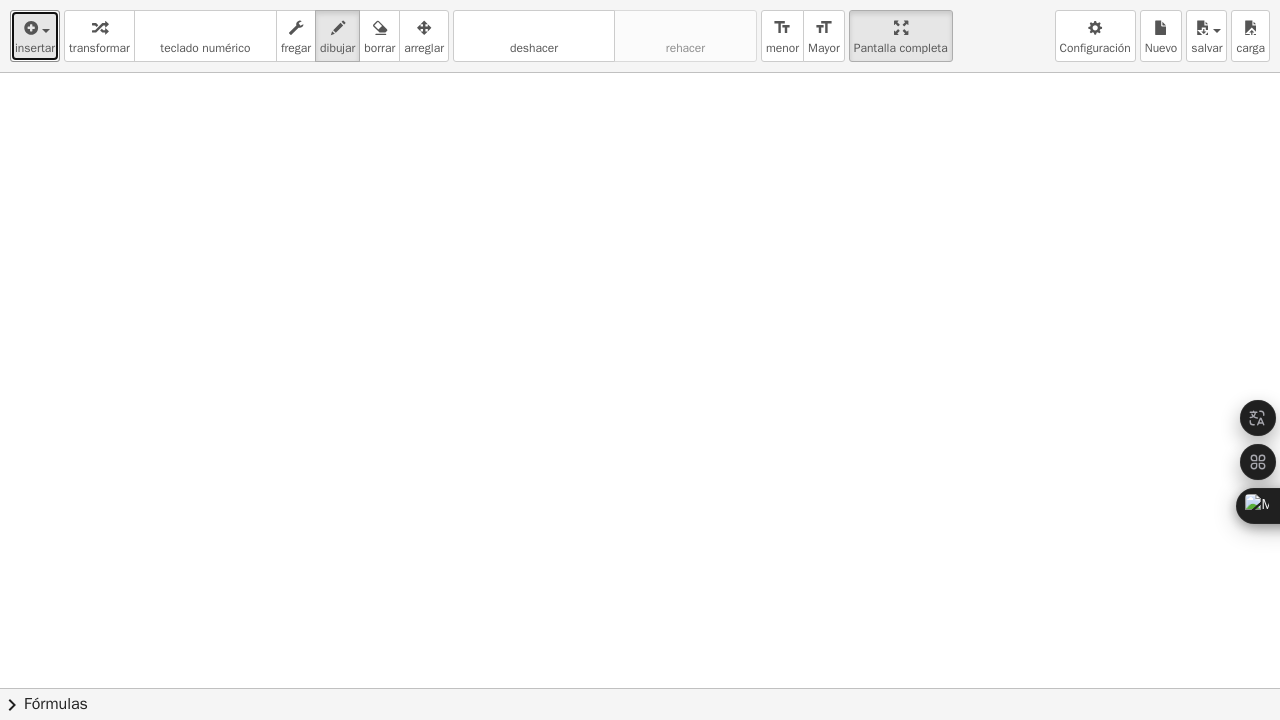 drag, startPoint x: 896, startPoint y: 34, endPoint x: 892, endPoint y: -70, distance: 104.0769 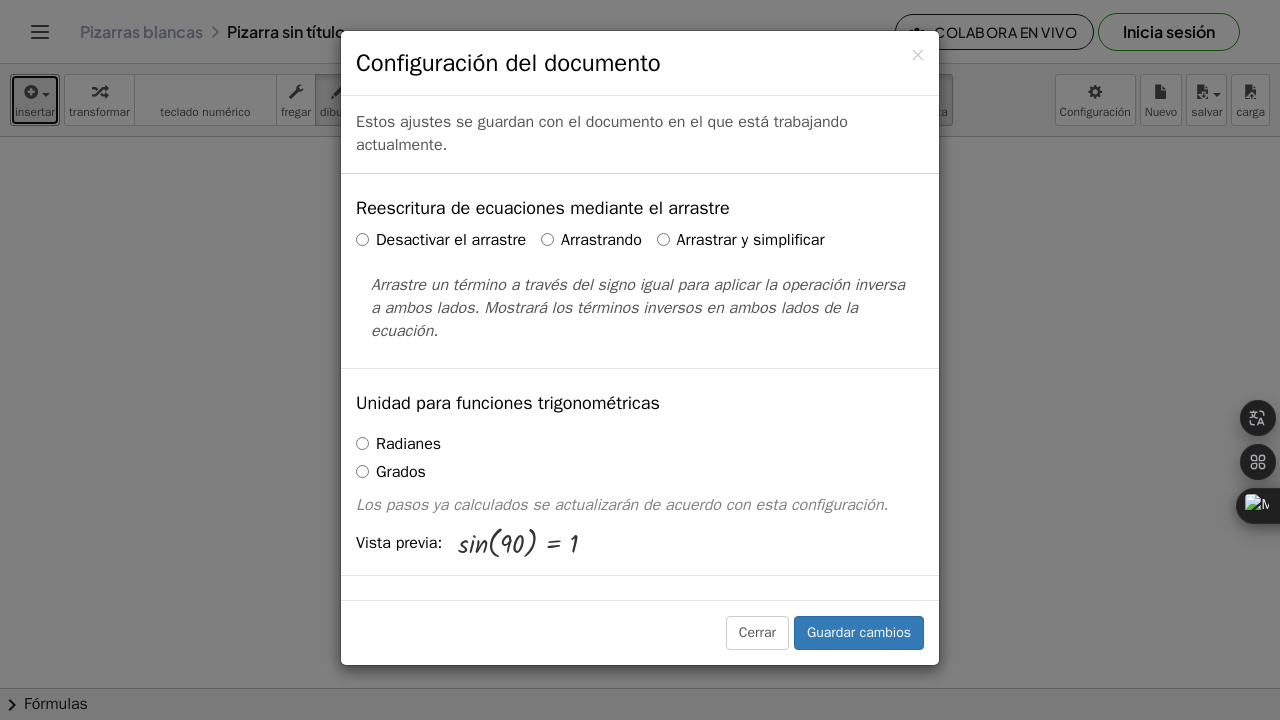 click on "Uni" at bounding box center [640, 360] 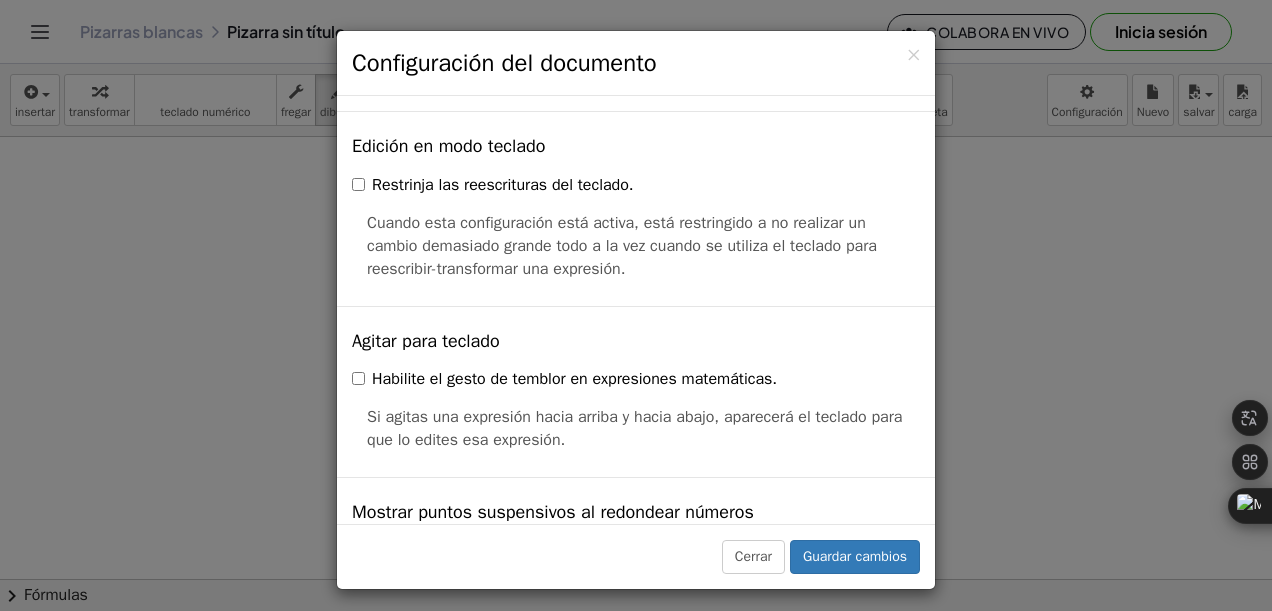 scroll, scrollTop: 4868, scrollLeft: 0, axis: vertical 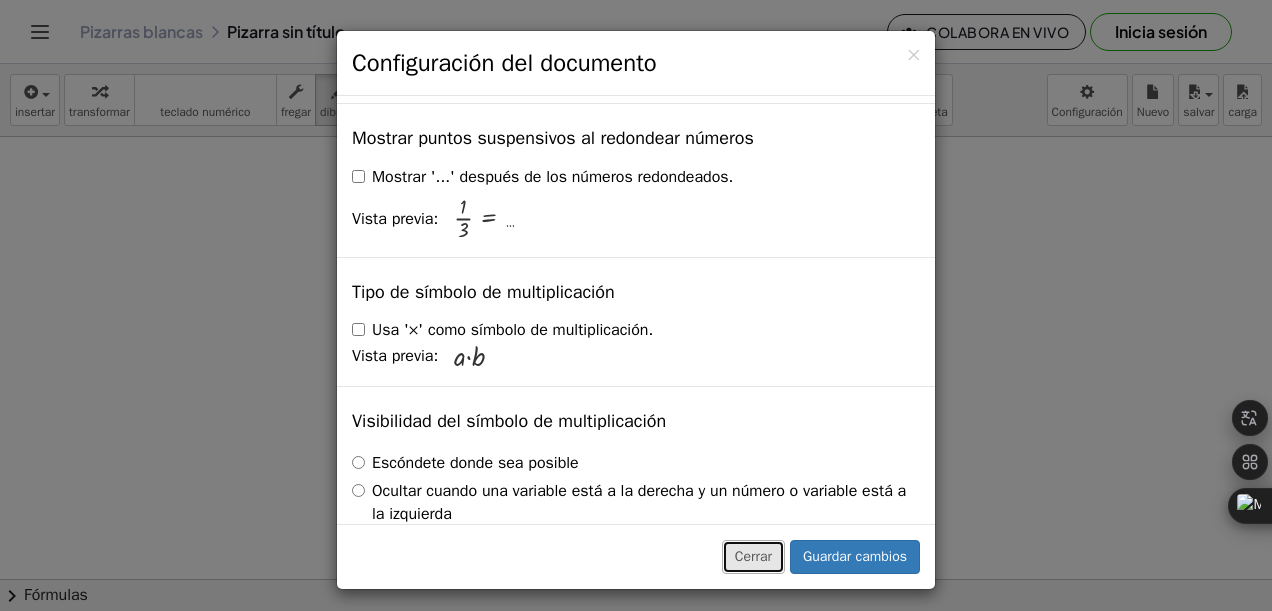 click on "Cerrar" at bounding box center (753, 557) 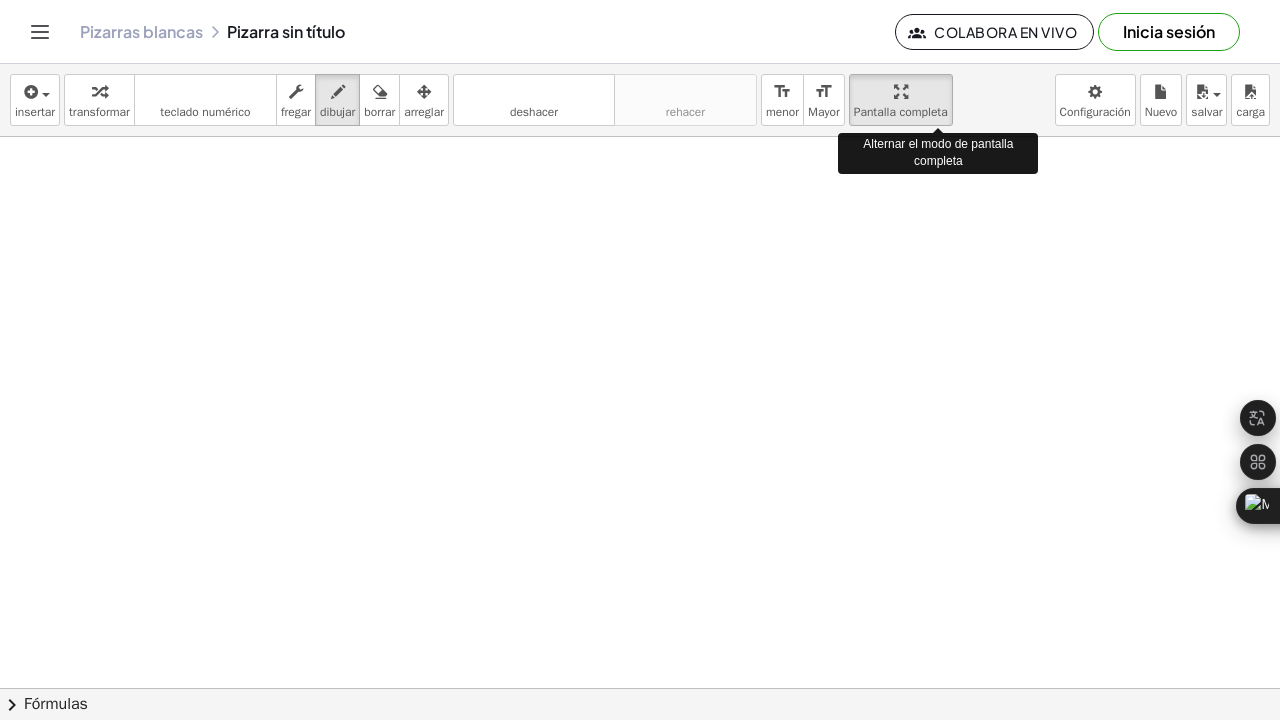 drag, startPoint x: 866, startPoint y: 80, endPoint x: 870, endPoint y: 184, distance: 104.0769 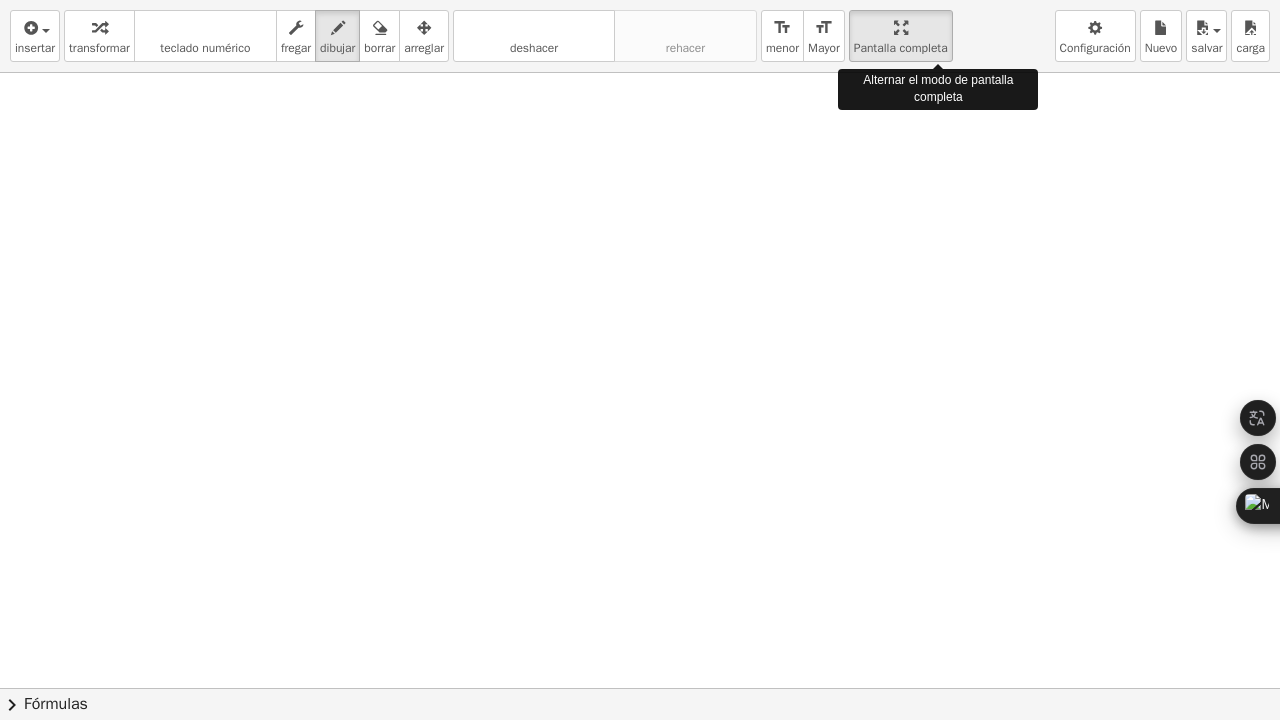 click on "insertar select one: Math Expression Function Text Youtube Video Graphing Geometry Geometry 3D transformar teclado teclado numérico fregar dibujar borrar arreglar deshacer deshacer rehacer rehacer format_size menor format_size Mayor Pantalla completa carga   salvar Nuevo Configuración Alternar el modo de pantalla completa × chevron_right  Fórmulas
Drag one side of a formula onto a highlighted expression on the canvas to apply it.
Quadratic Formula
+ · a · x 2 + · b · x + c = 0
⇔
x = · ( − b ± 2 √ ( + b 2 − · 4 · a · c ) ) · 2 · a
+ x 2 + · p · x + q = 0
⇔
x = − · p · 2 ± 2 √ ( + ( · p · 2 ) 2 − q )
Manually Factoring a Quadratic
+ x 2 + · b" at bounding box center (640, 360) 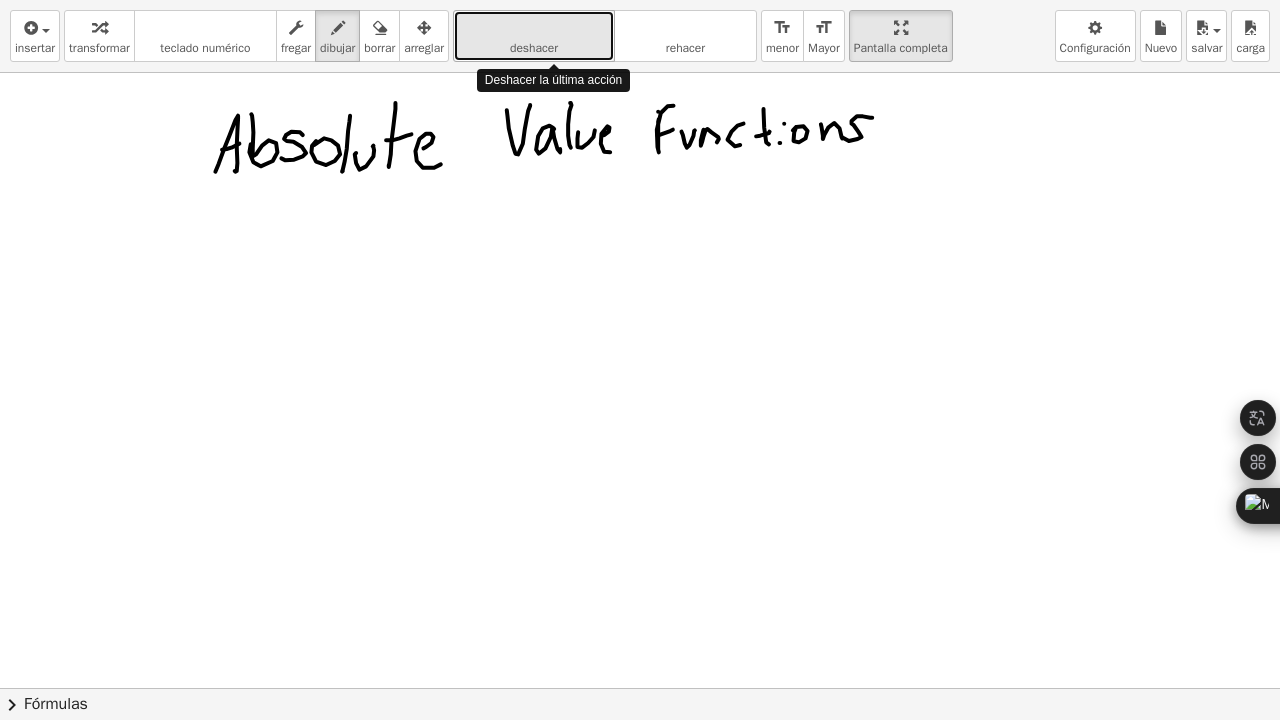 drag, startPoint x: 553, startPoint y: 38, endPoint x: 510, endPoint y: 36, distance: 43.046486 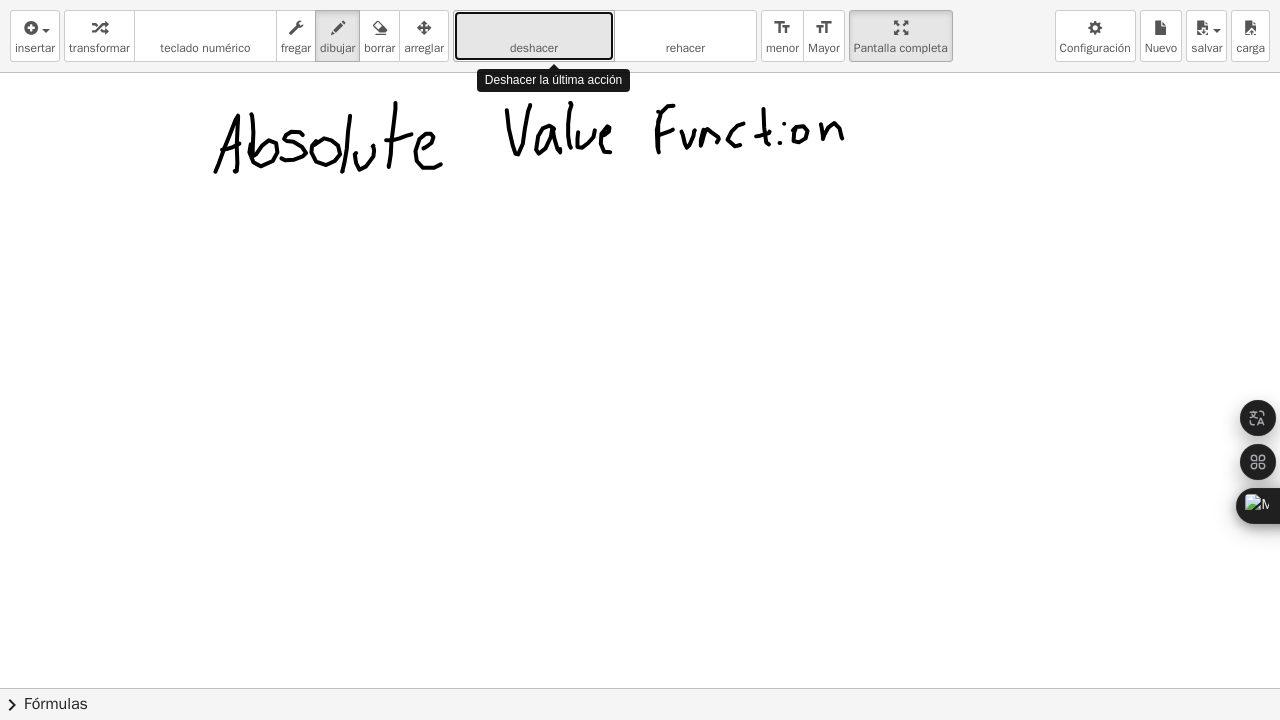 click on "deshacer" at bounding box center [534, 28] 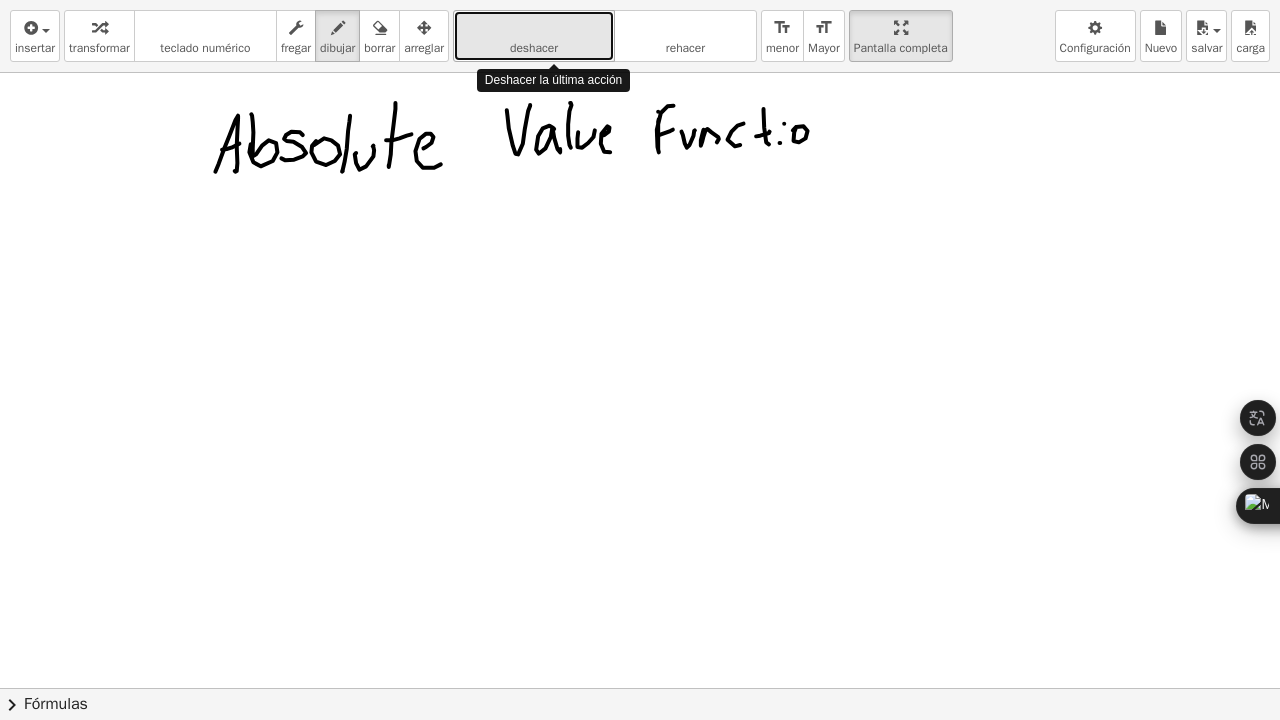 click on "deshacer" at bounding box center [534, 28] 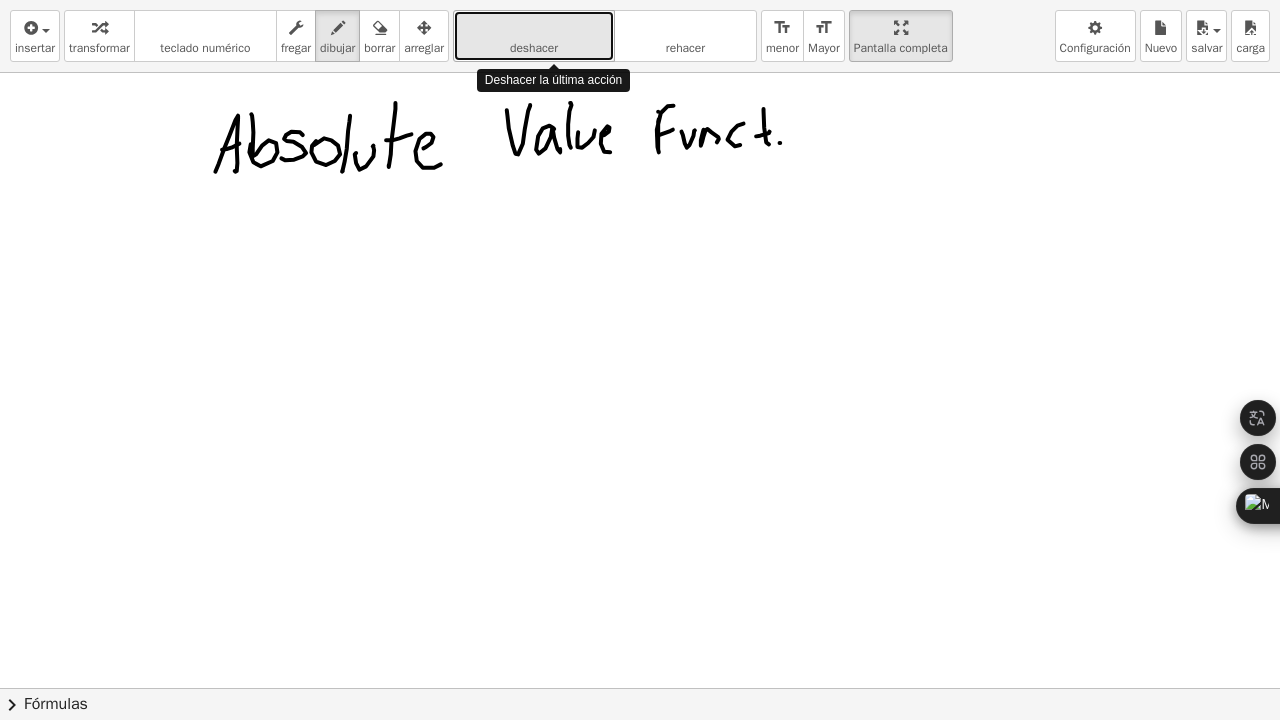 click on "deshacer" at bounding box center (534, 28) 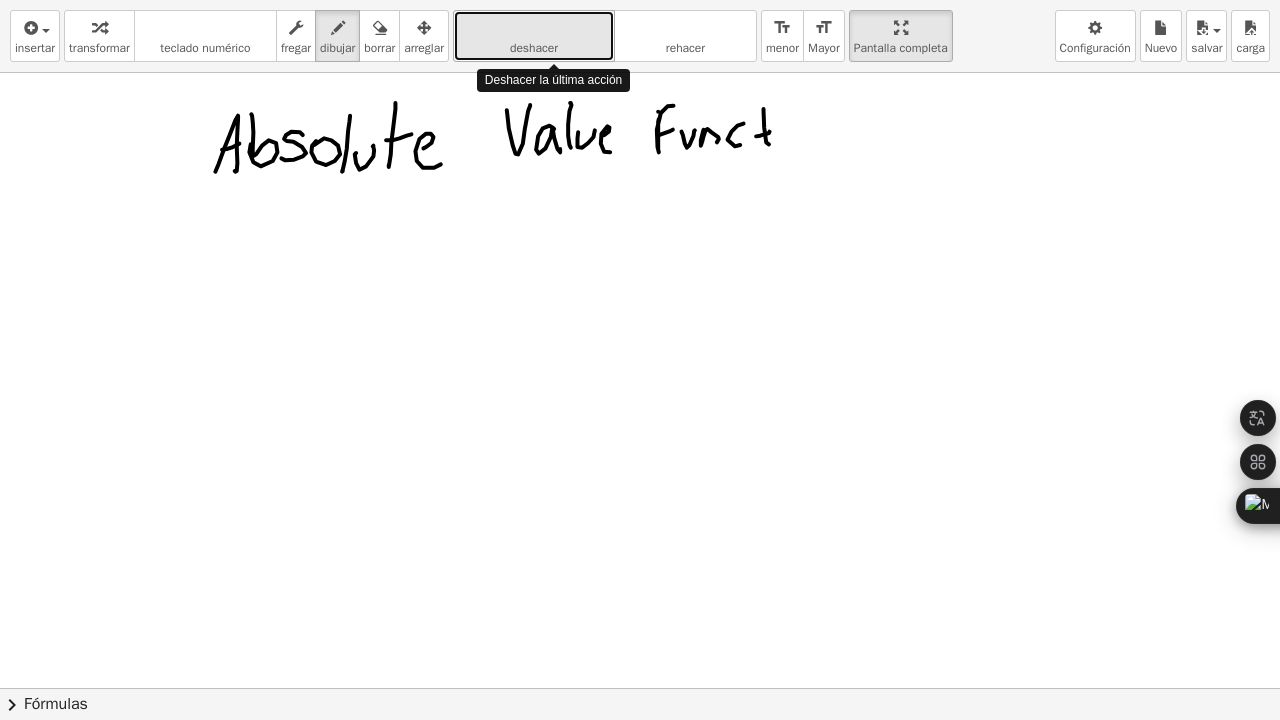 click on "deshacer" at bounding box center (534, 28) 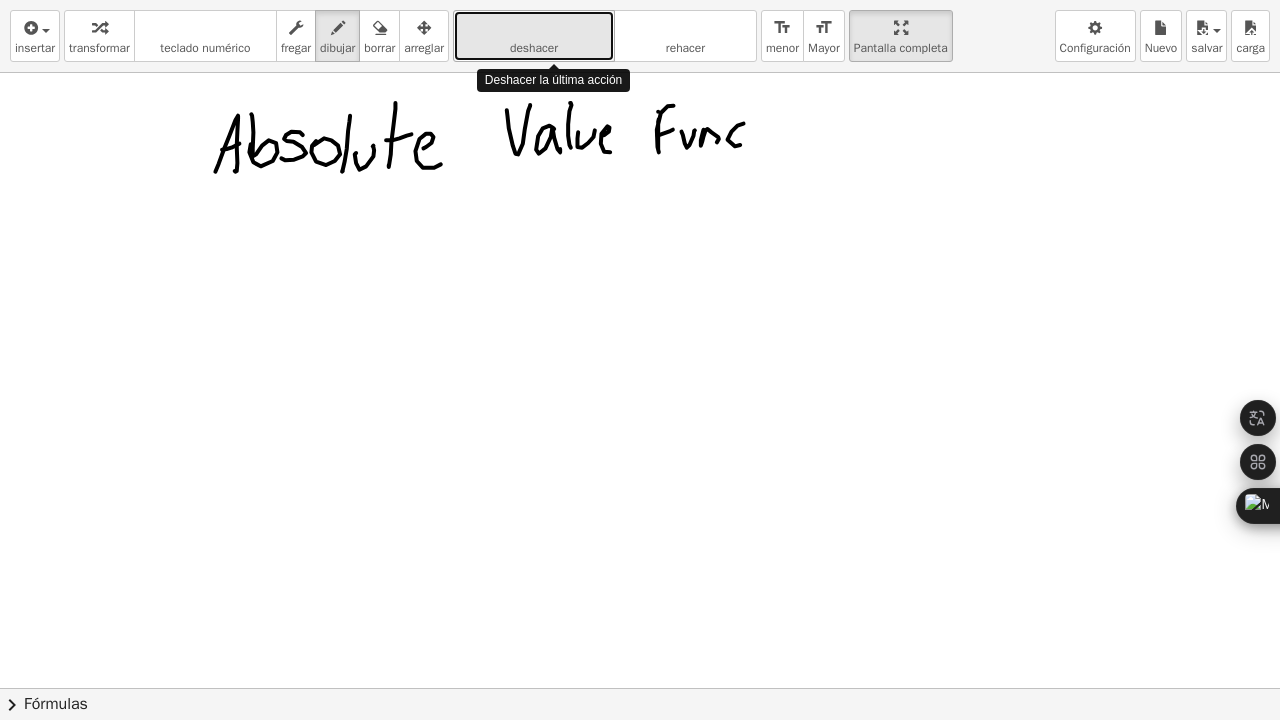 click on "deshacer" at bounding box center [534, 28] 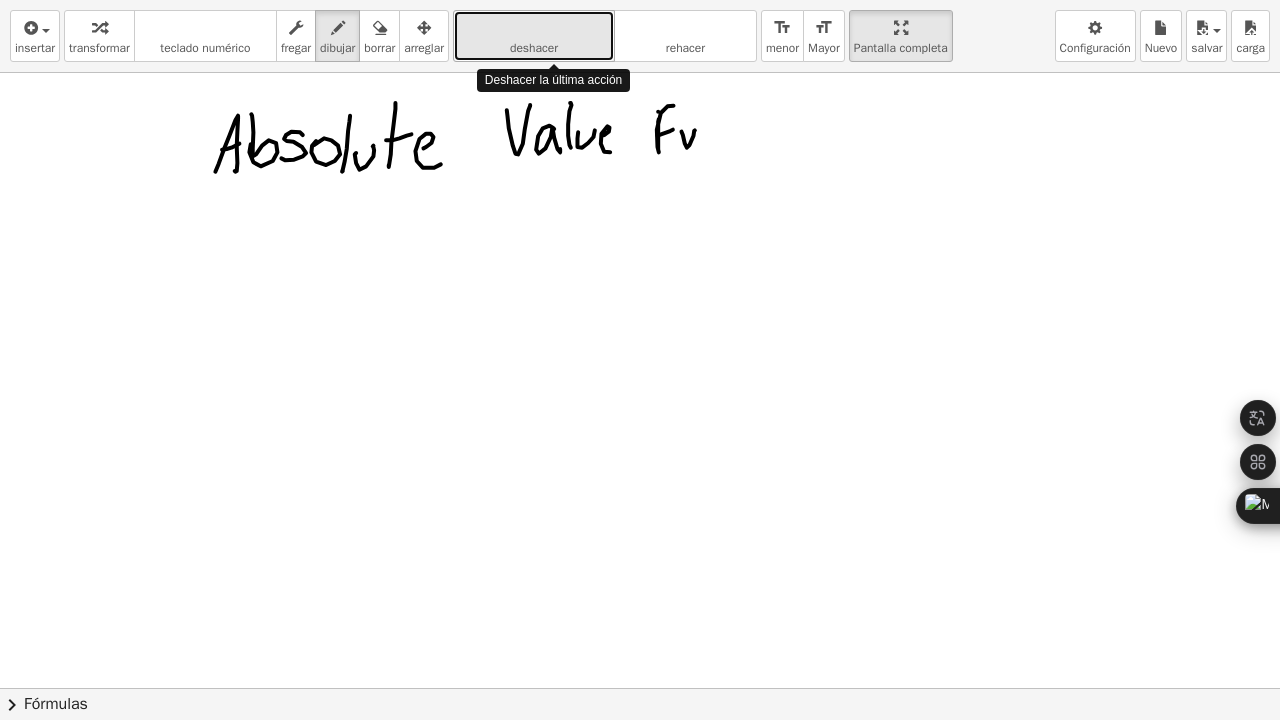 click on "deshacer" at bounding box center [534, 28] 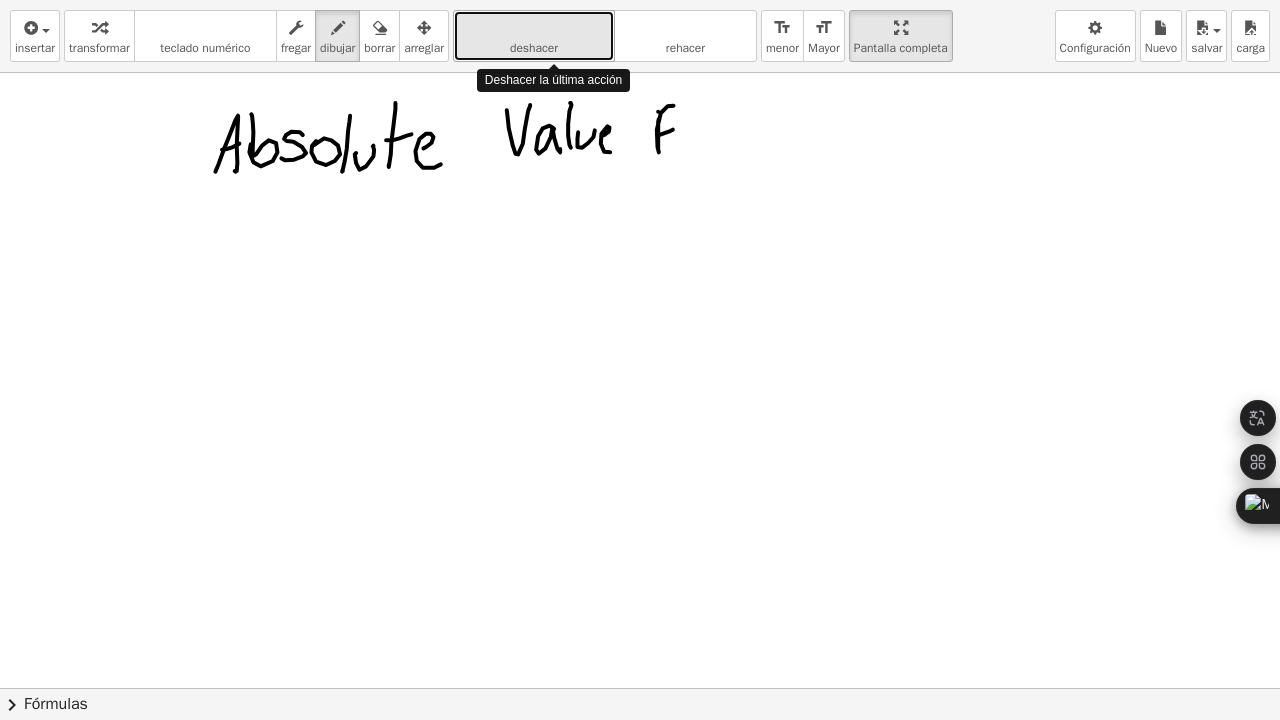 click on "deshacer" at bounding box center [534, 28] 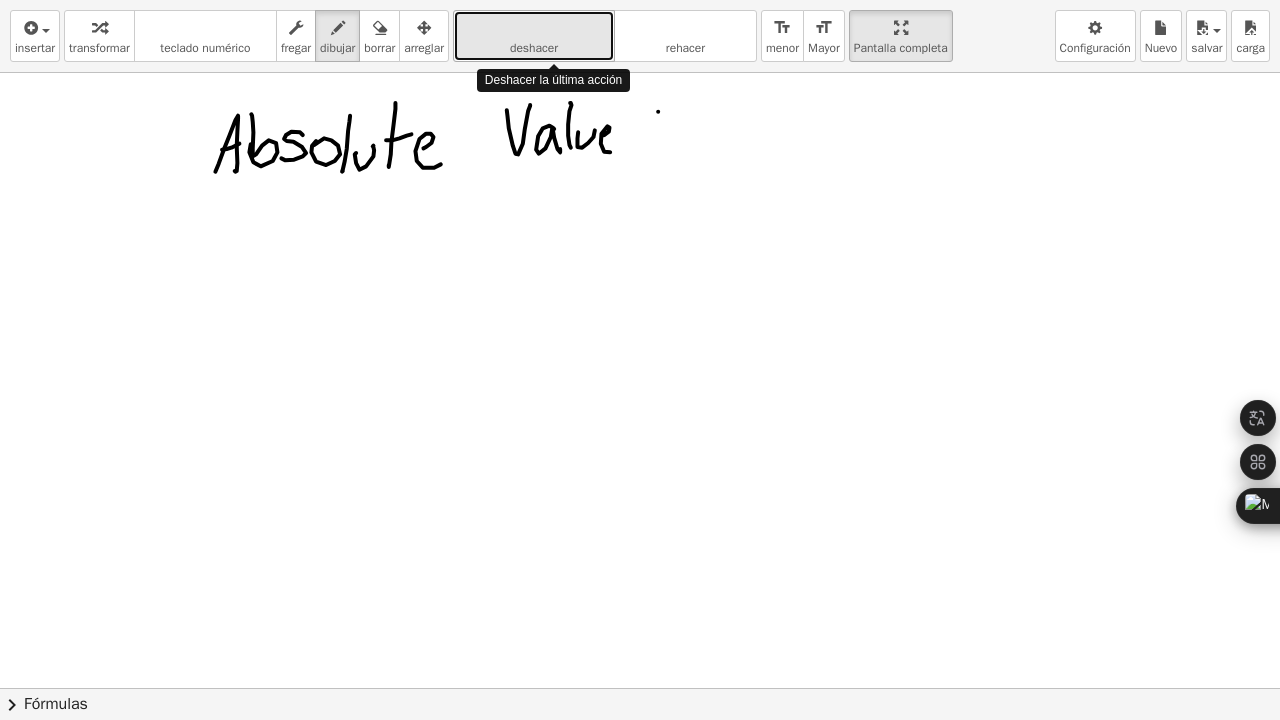 click on "deshacer" at bounding box center (534, 28) 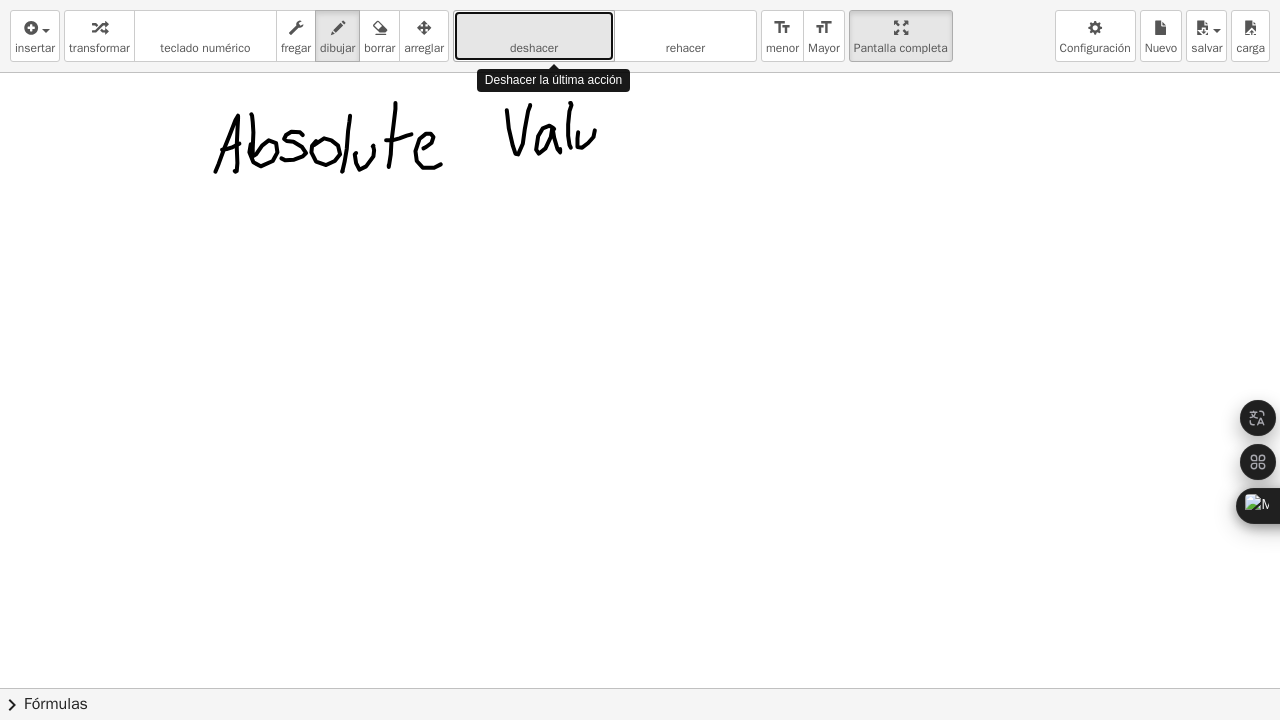 click on "deshacer" at bounding box center [534, 28] 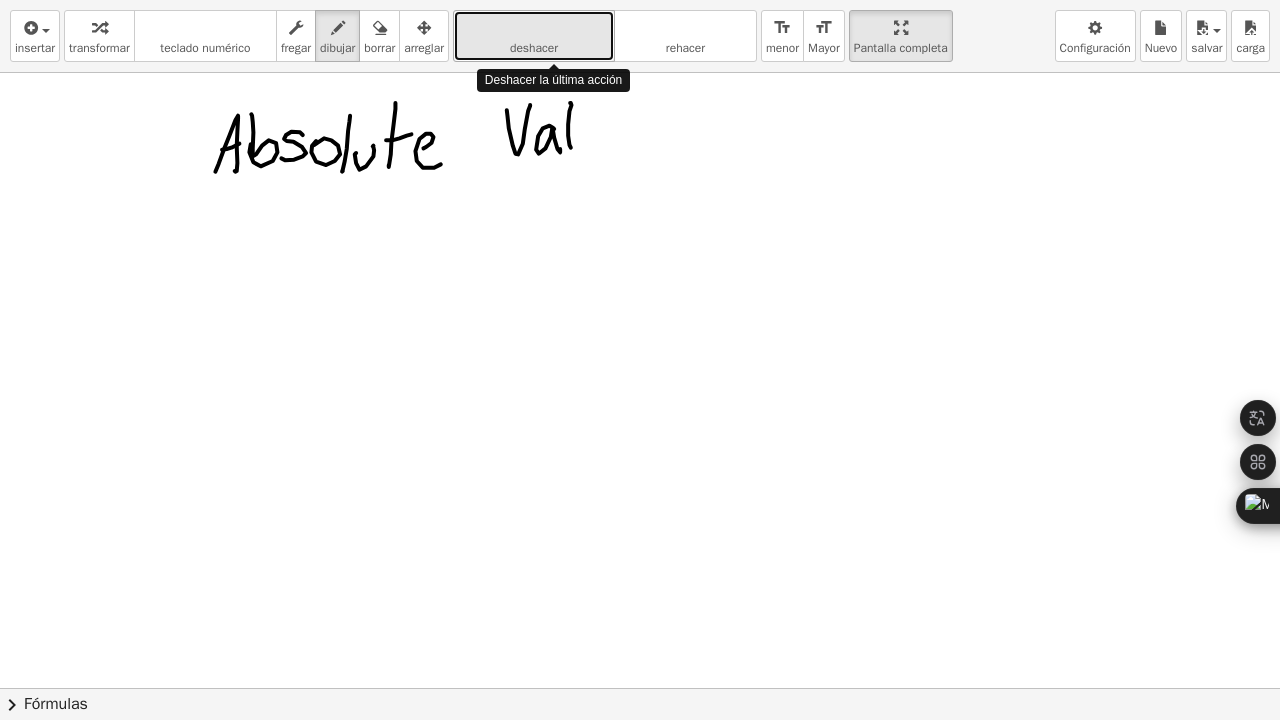 click on "deshacer" at bounding box center (534, 28) 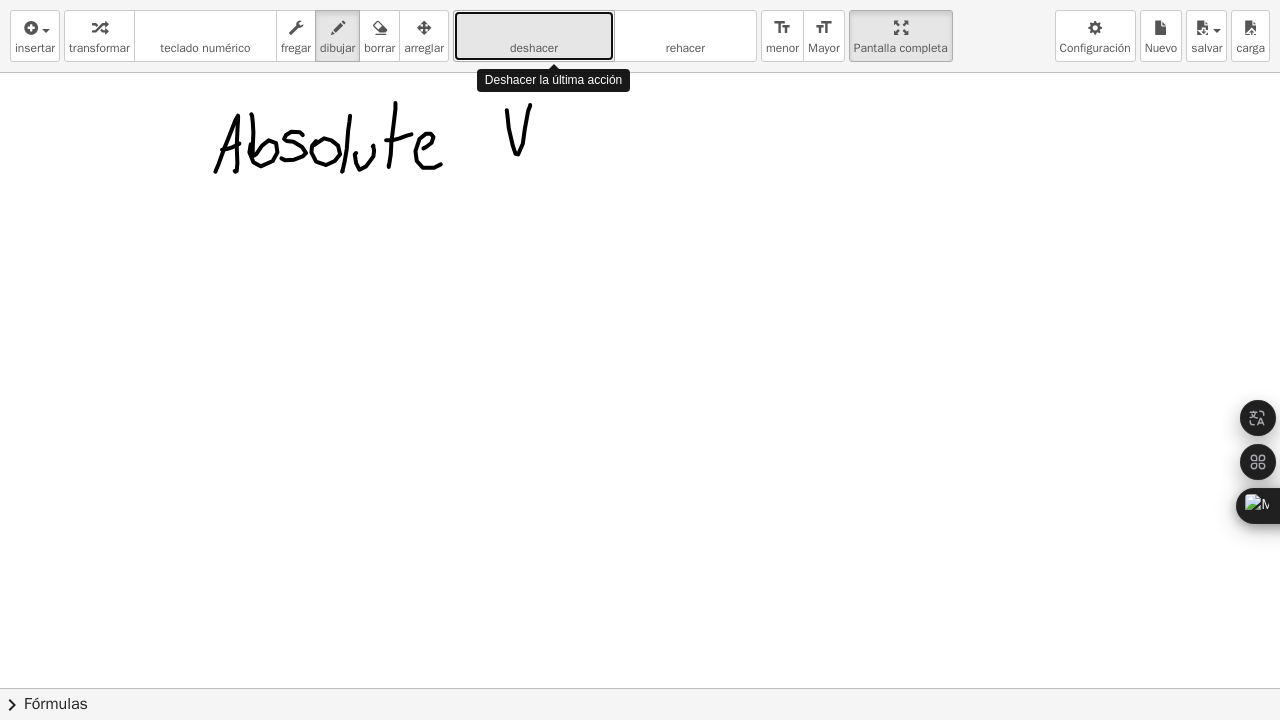 click on "deshacer" at bounding box center [534, 28] 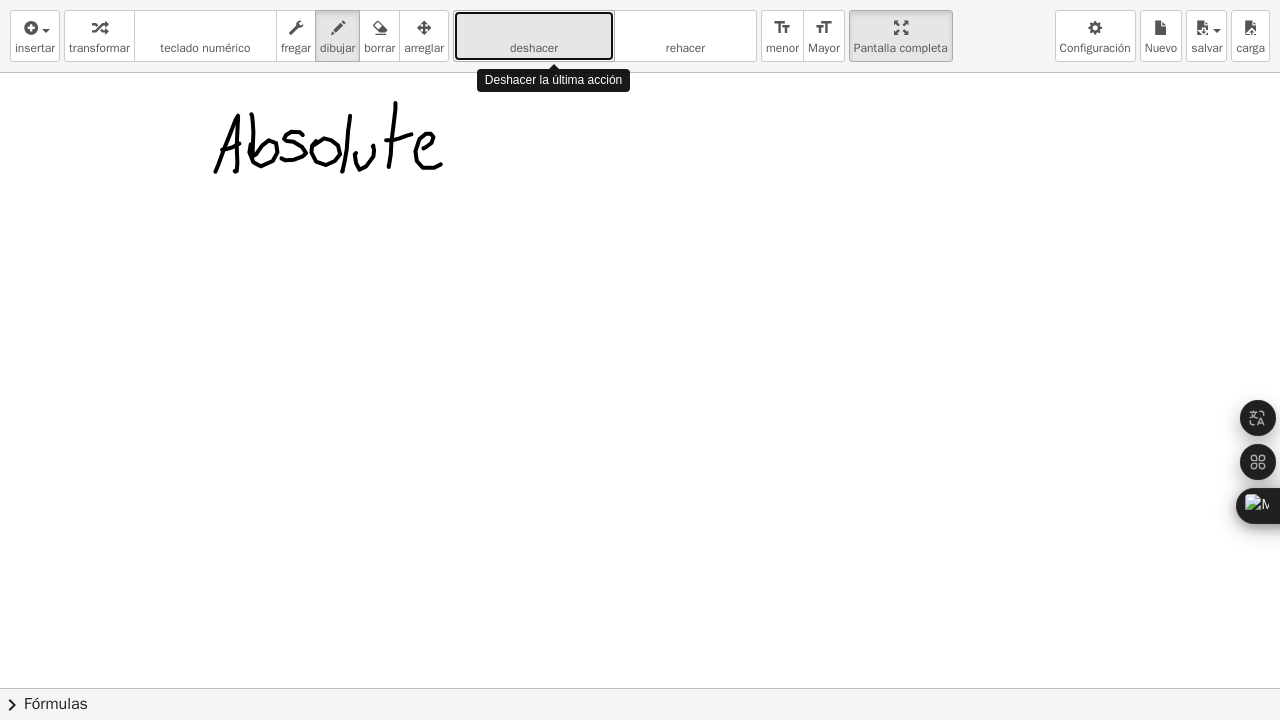 click on "deshacer" at bounding box center (534, 28) 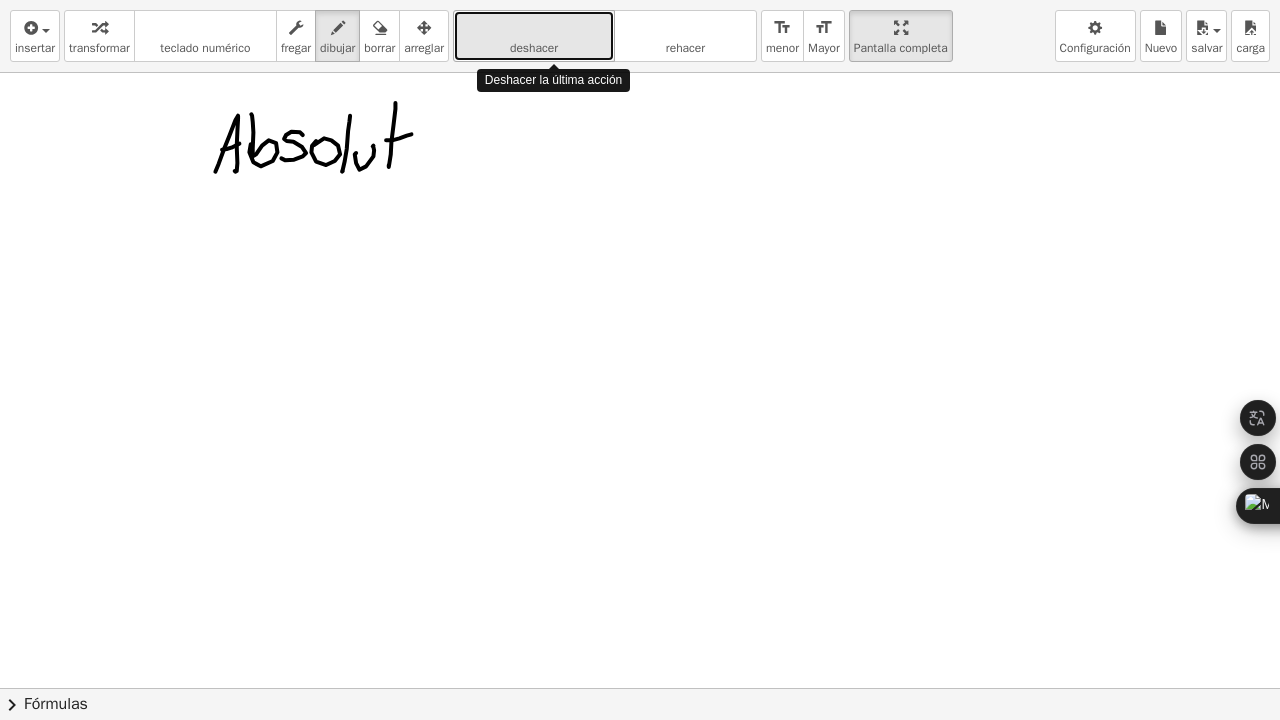 click on "deshacer" at bounding box center (534, 28) 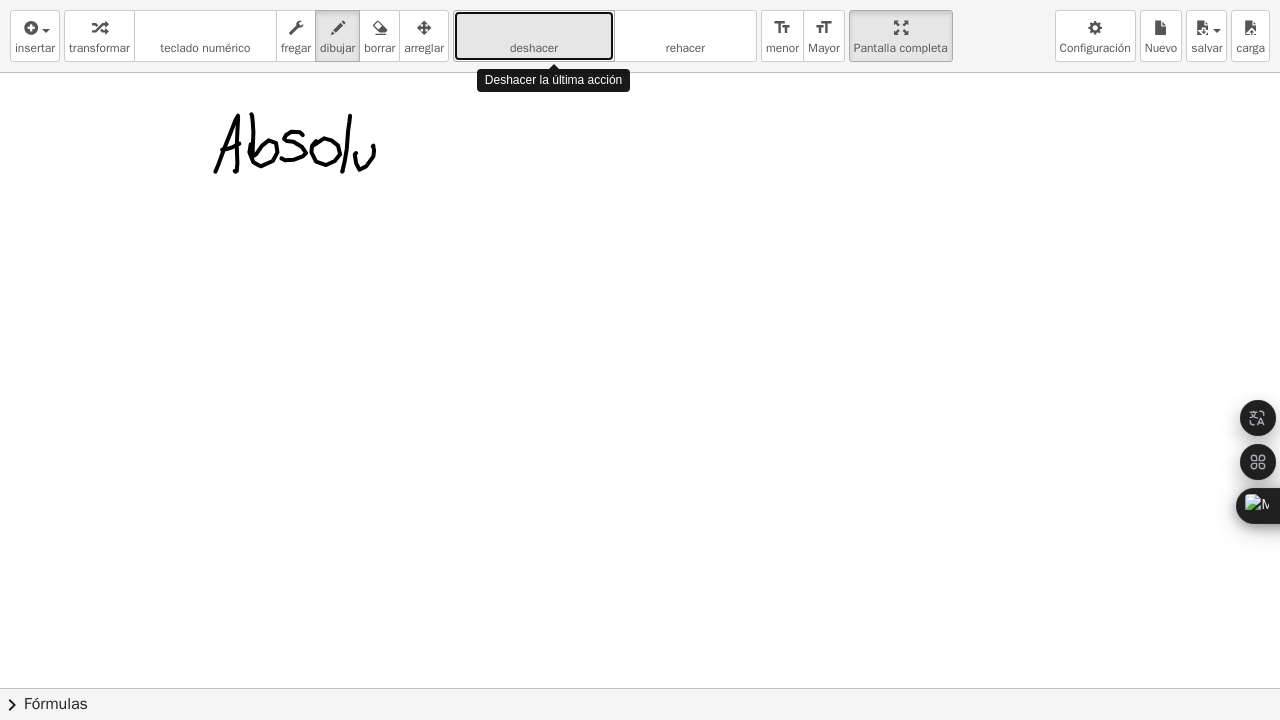 click on "deshacer" at bounding box center (534, 28) 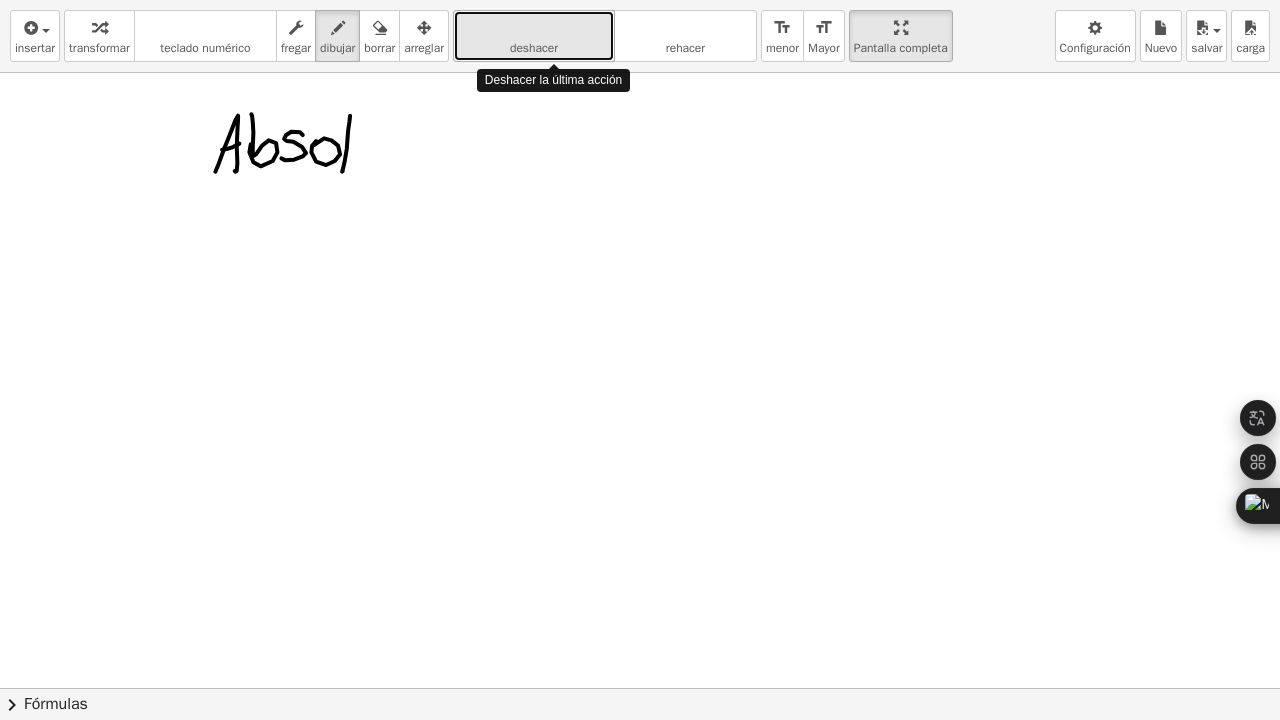 click on "deshacer" at bounding box center (534, 28) 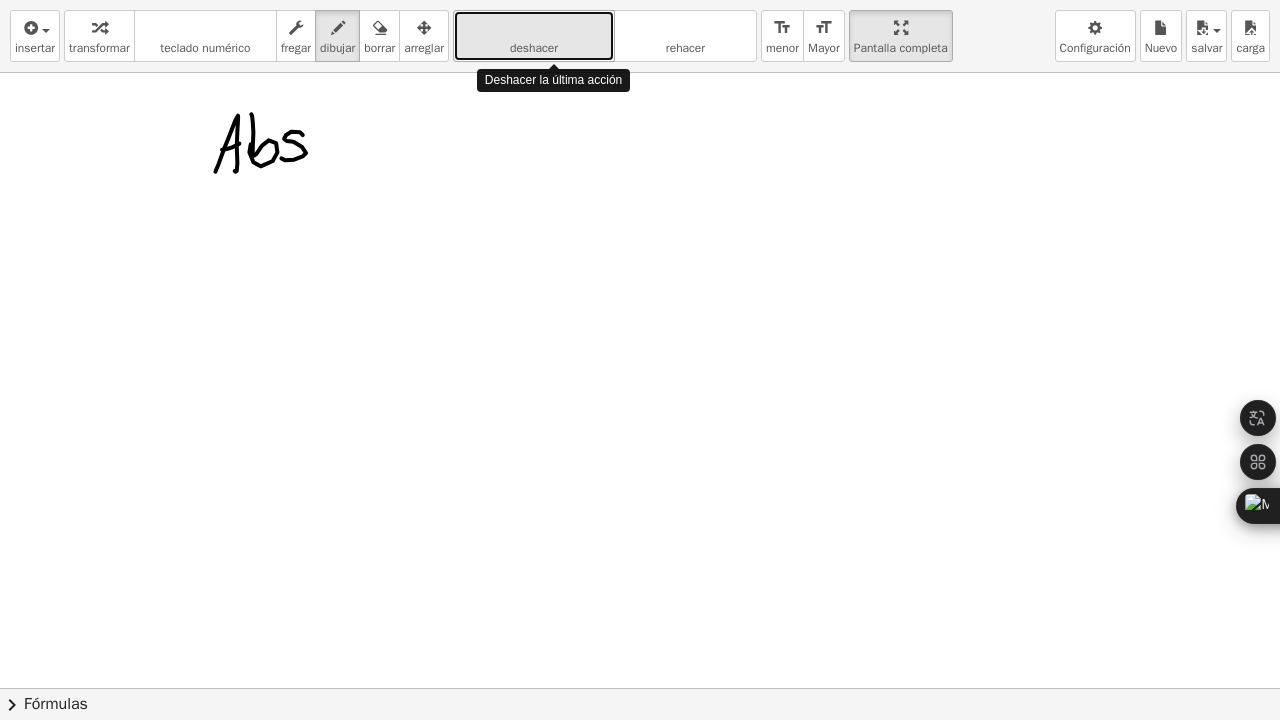click on "deshacer" at bounding box center (534, 28) 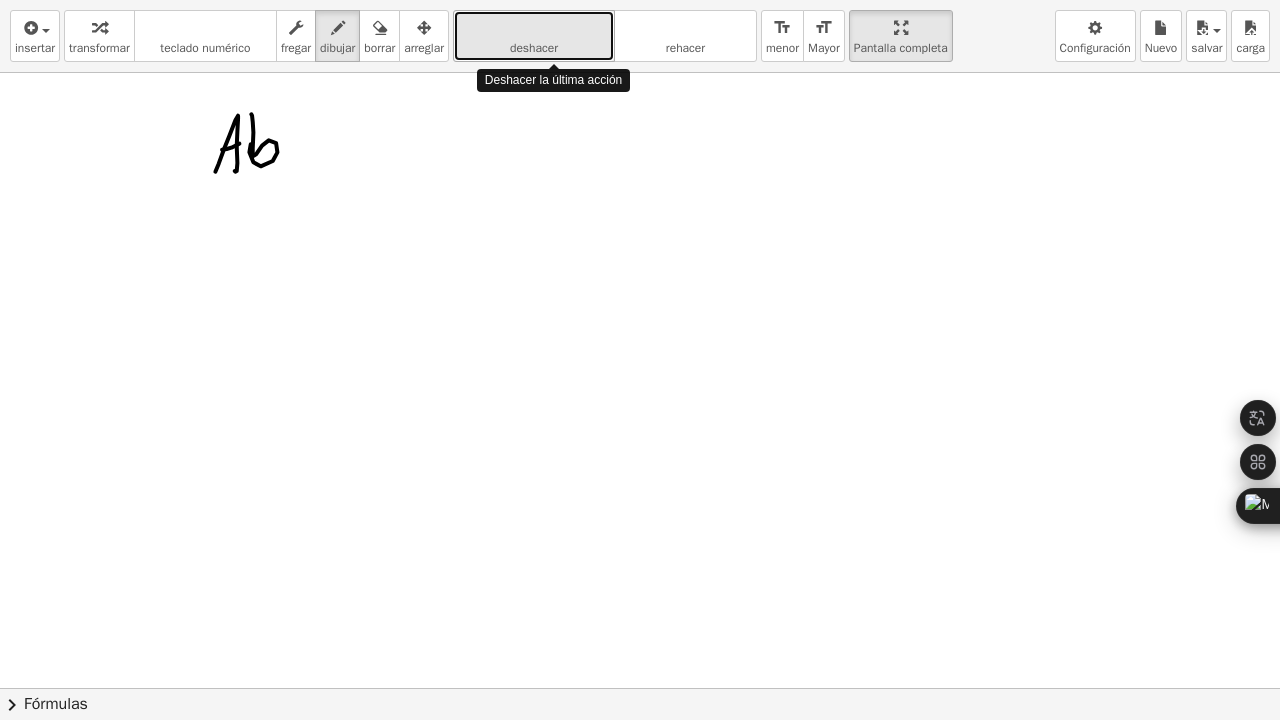 click on "deshacer" at bounding box center (534, 28) 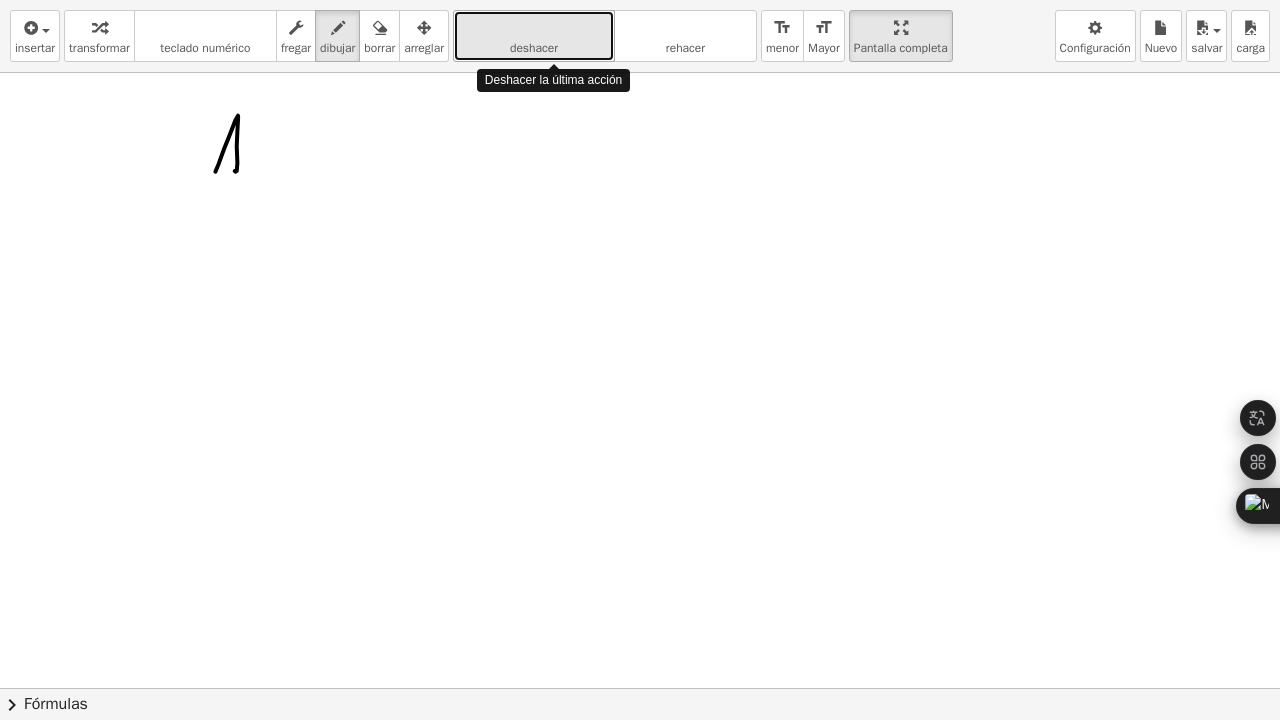 click on "deshacer" at bounding box center (534, 28) 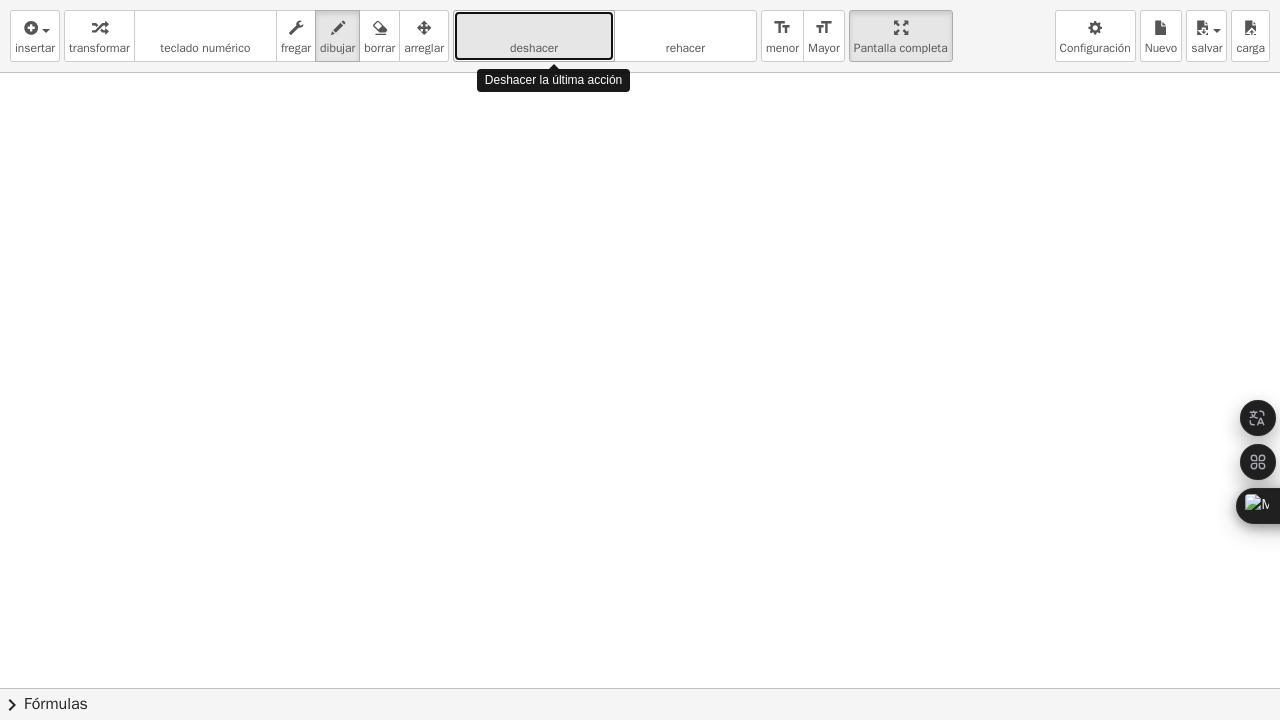 click on "deshacer" at bounding box center [534, 28] 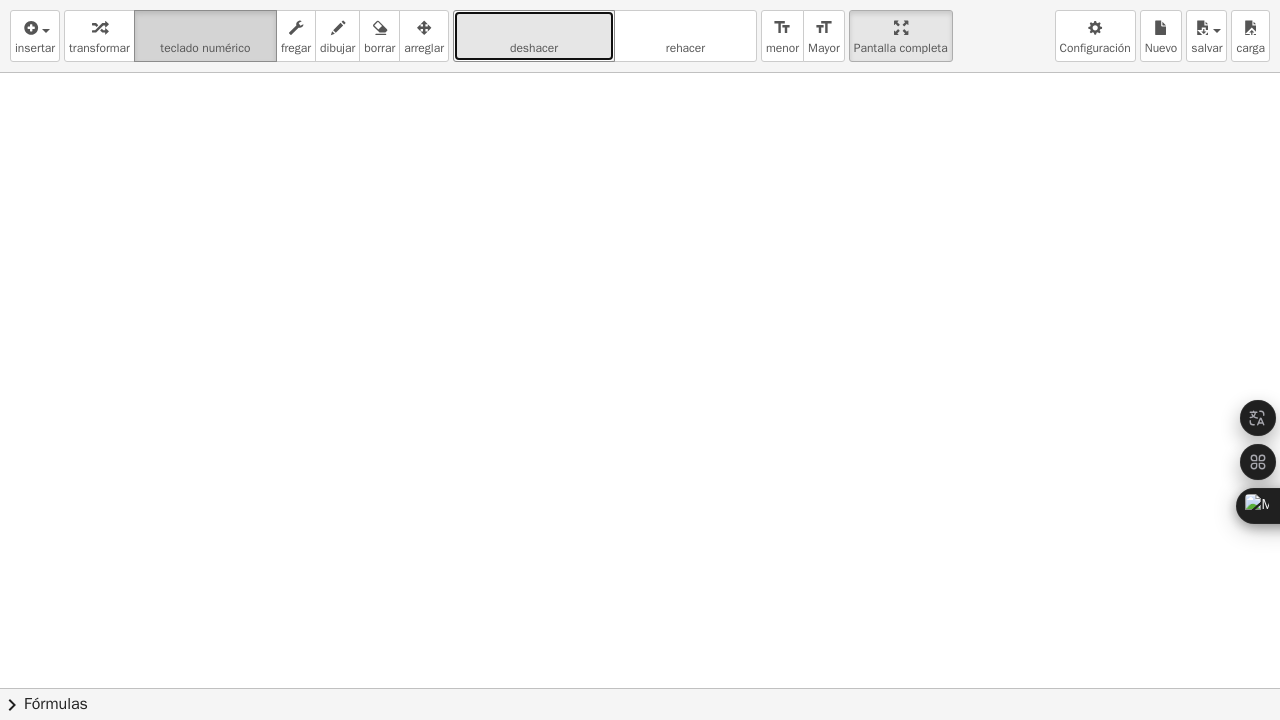 click on "teclado teclado numérico" at bounding box center [205, 36] 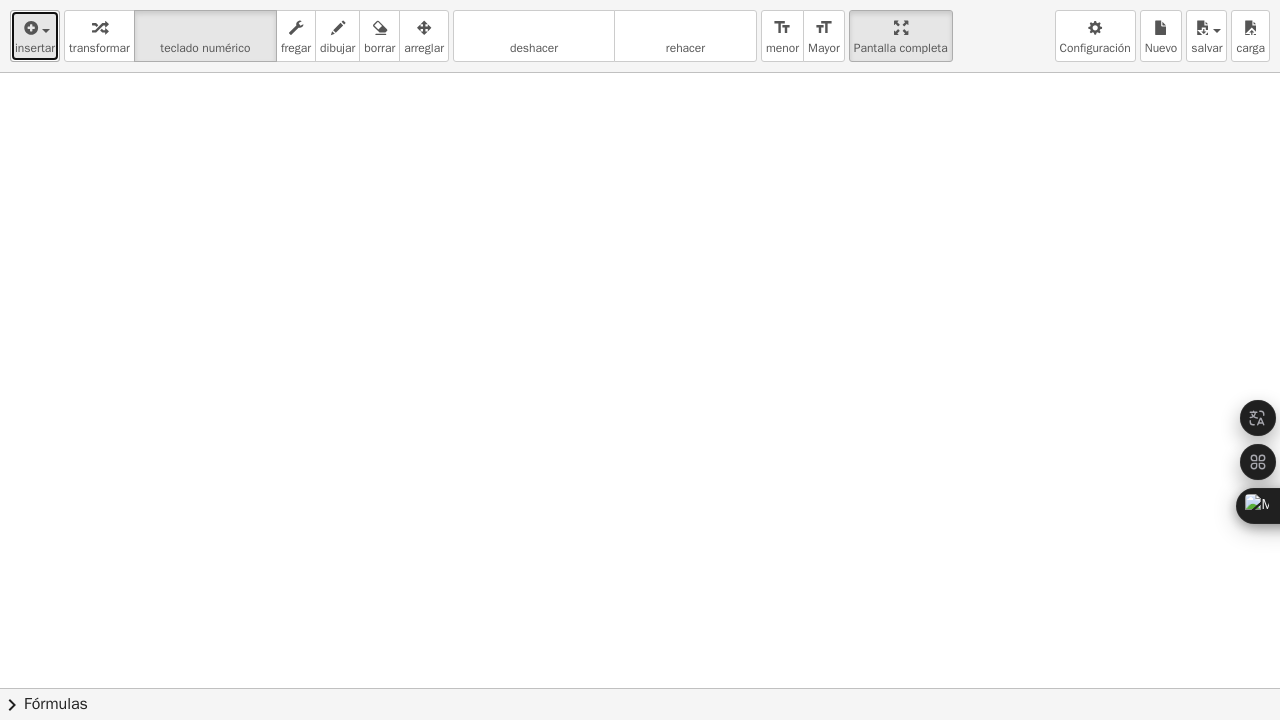 click at bounding box center [40, 30] 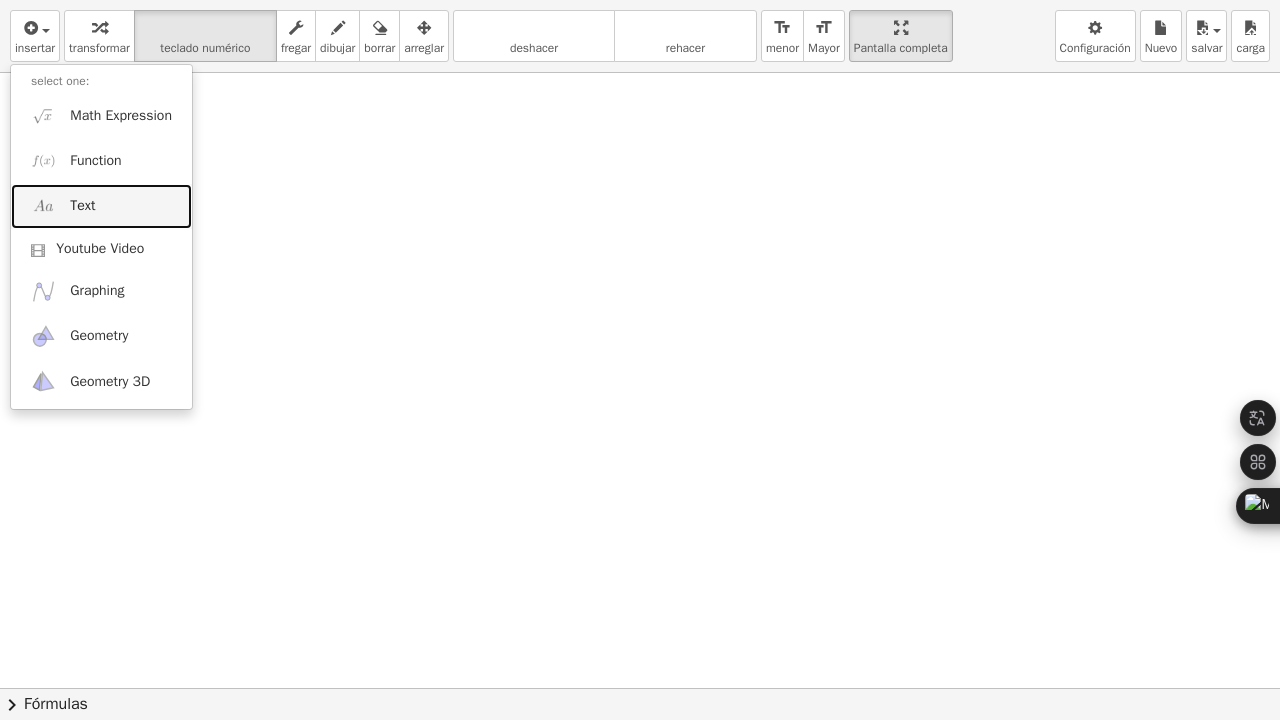 click on "Text" at bounding box center (101, 206) 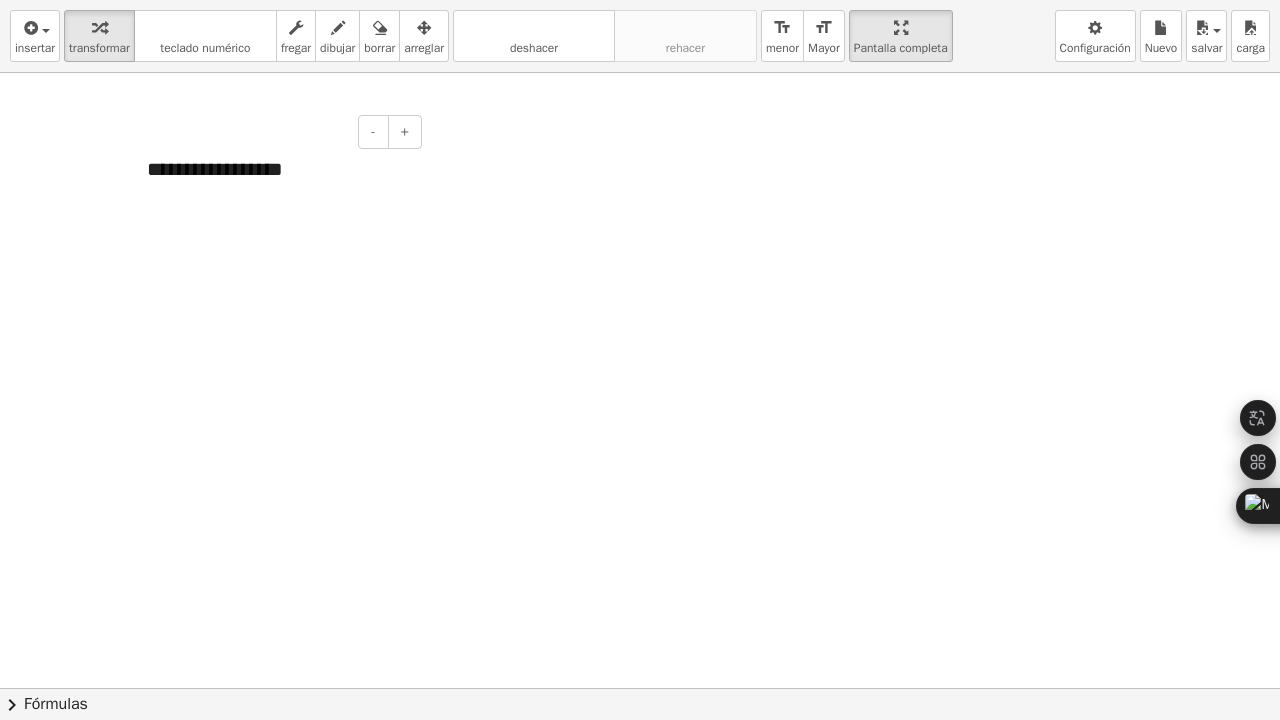 type 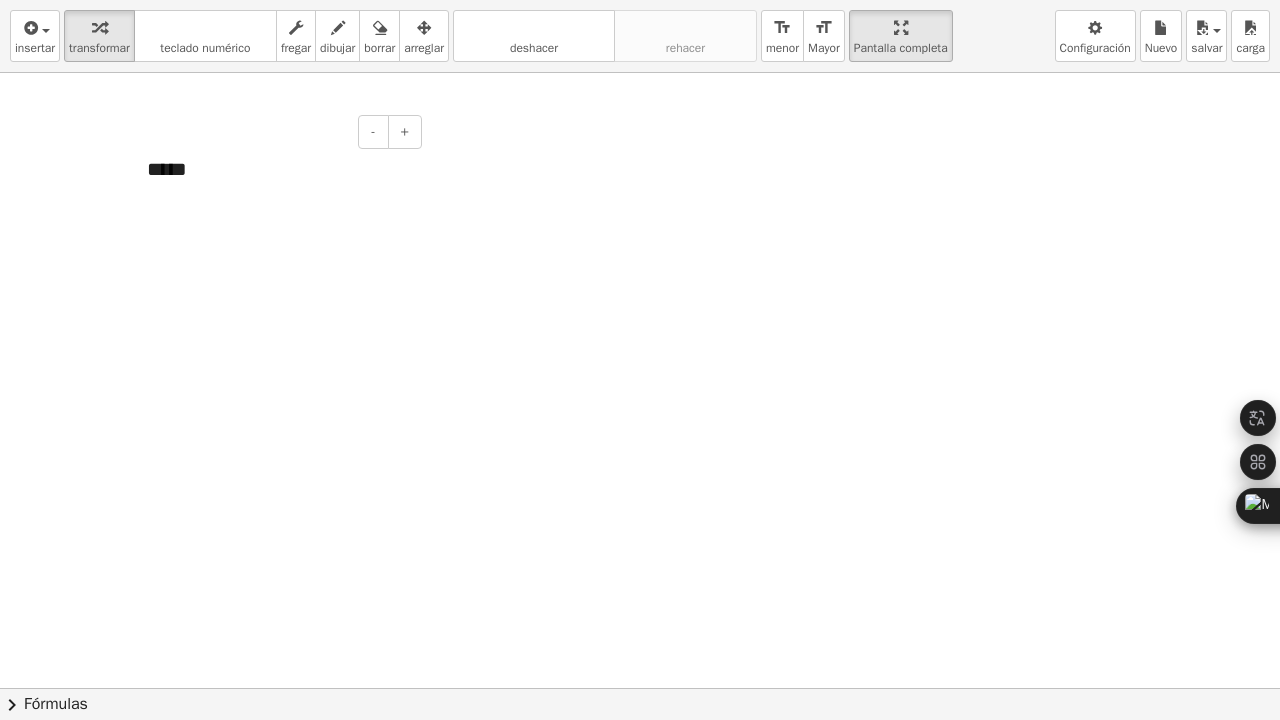 click on "*****" at bounding box center (277, 169) 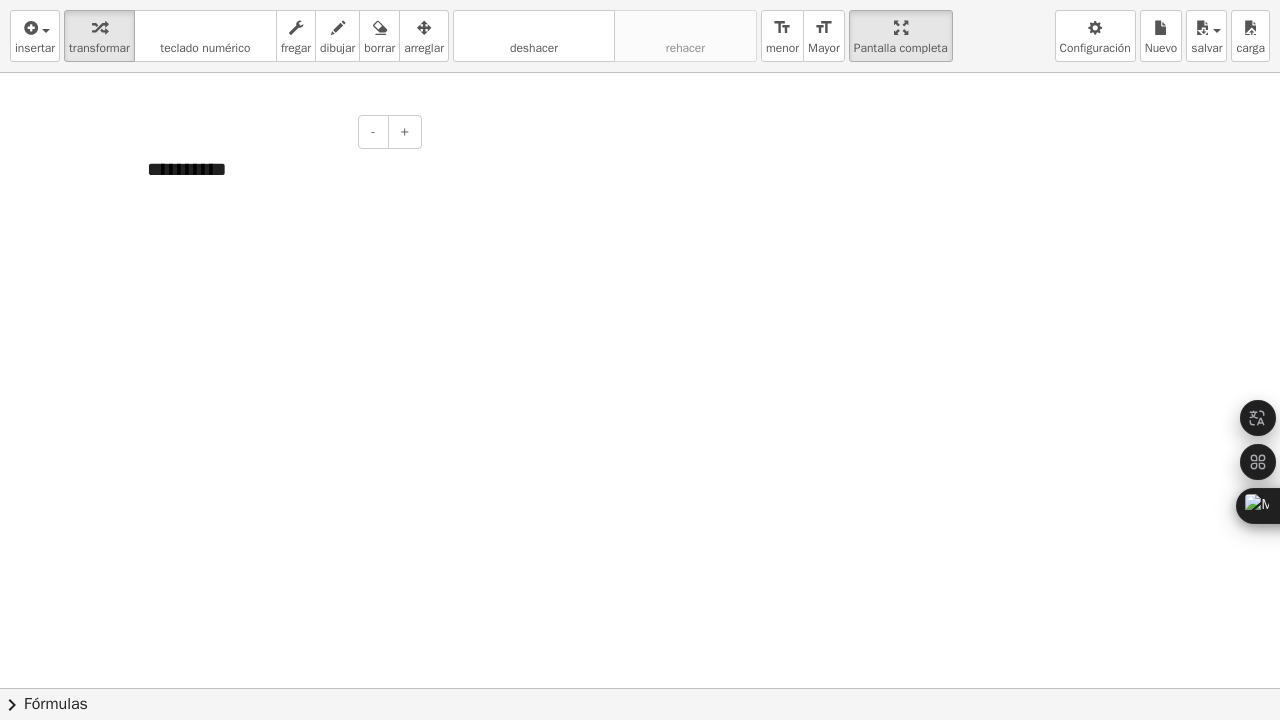 click at bounding box center (127, 135) 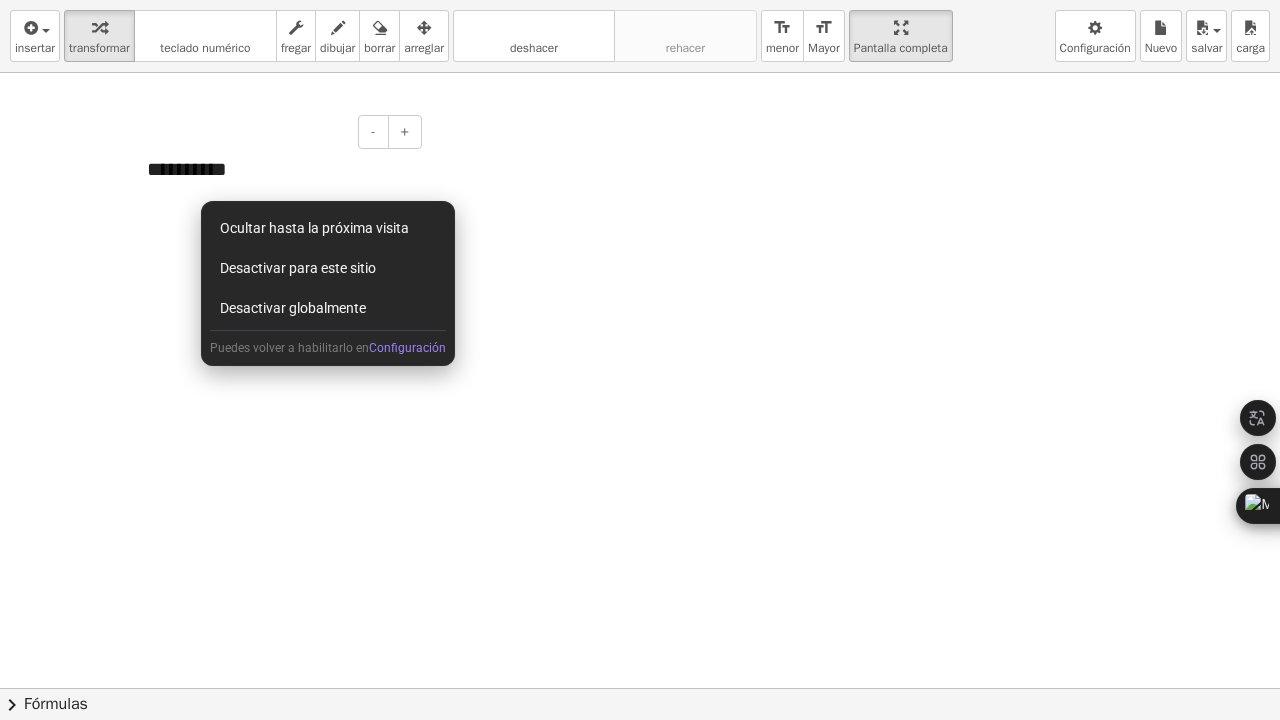 click on "**********" at bounding box center (277, 169) 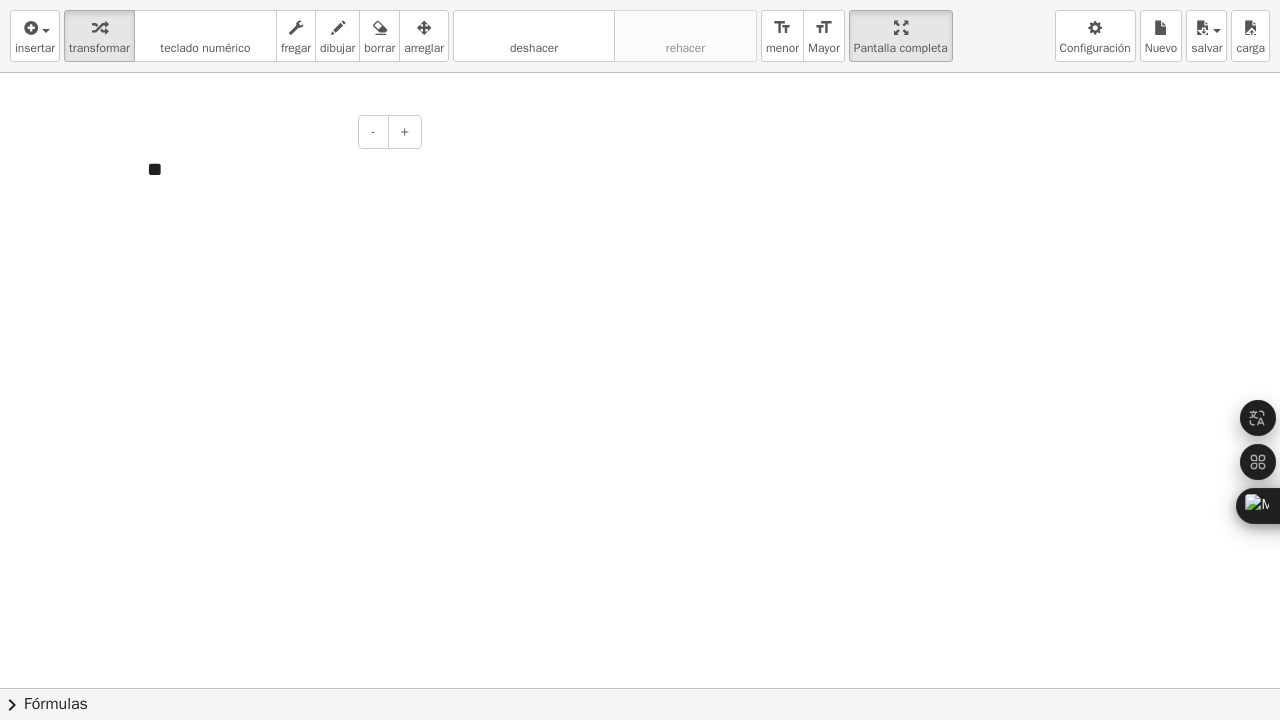 click on "**" at bounding box center [277, 169] 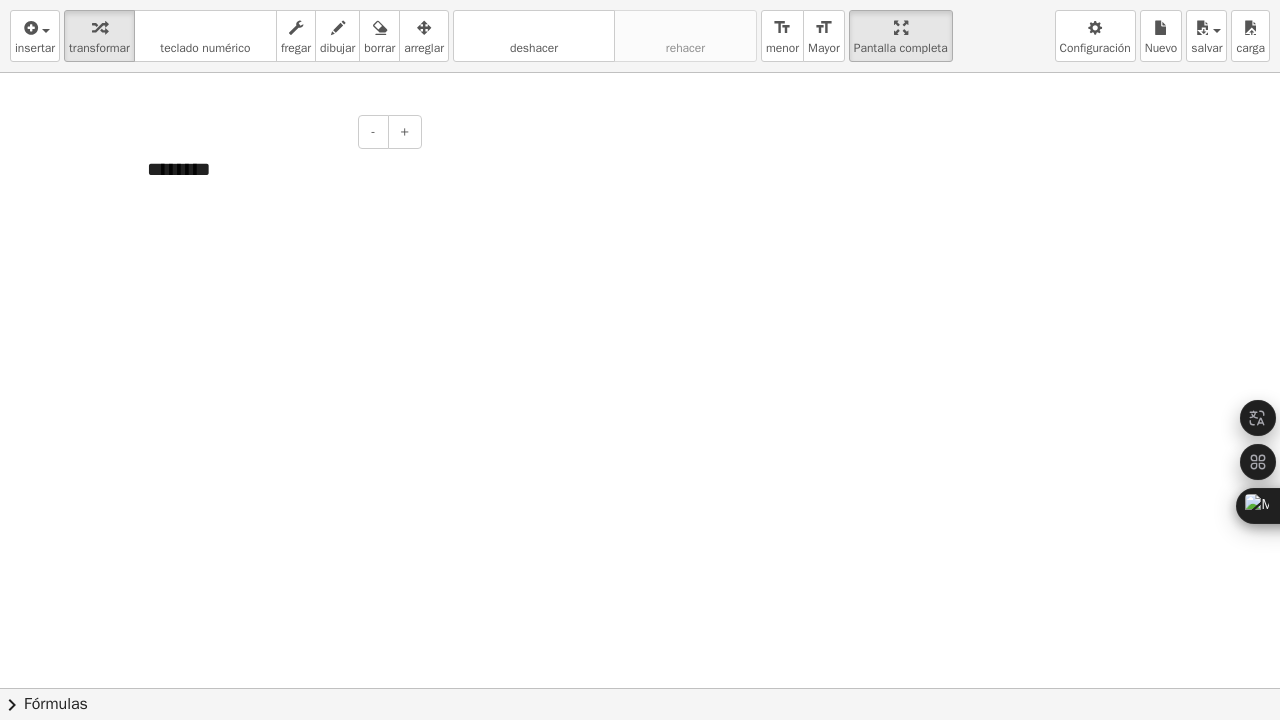 click on "********" at bounding box center [277, 169] 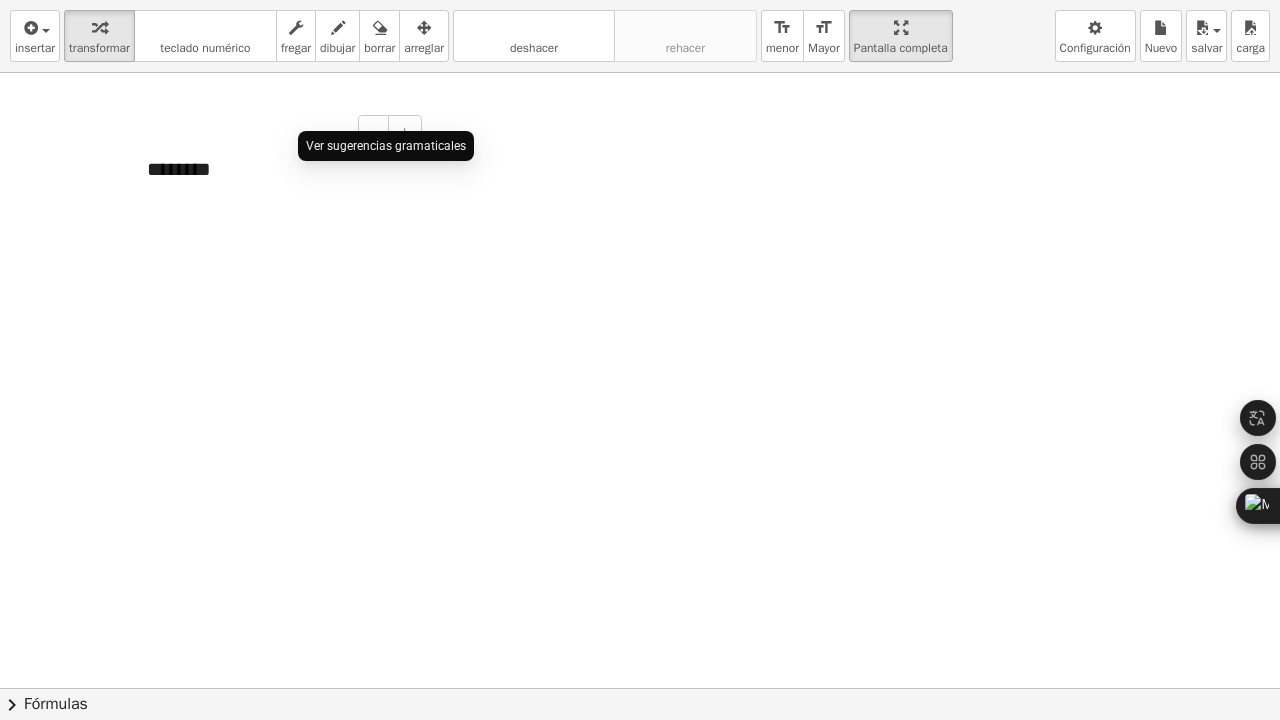 click at bounding box center [127, 135] 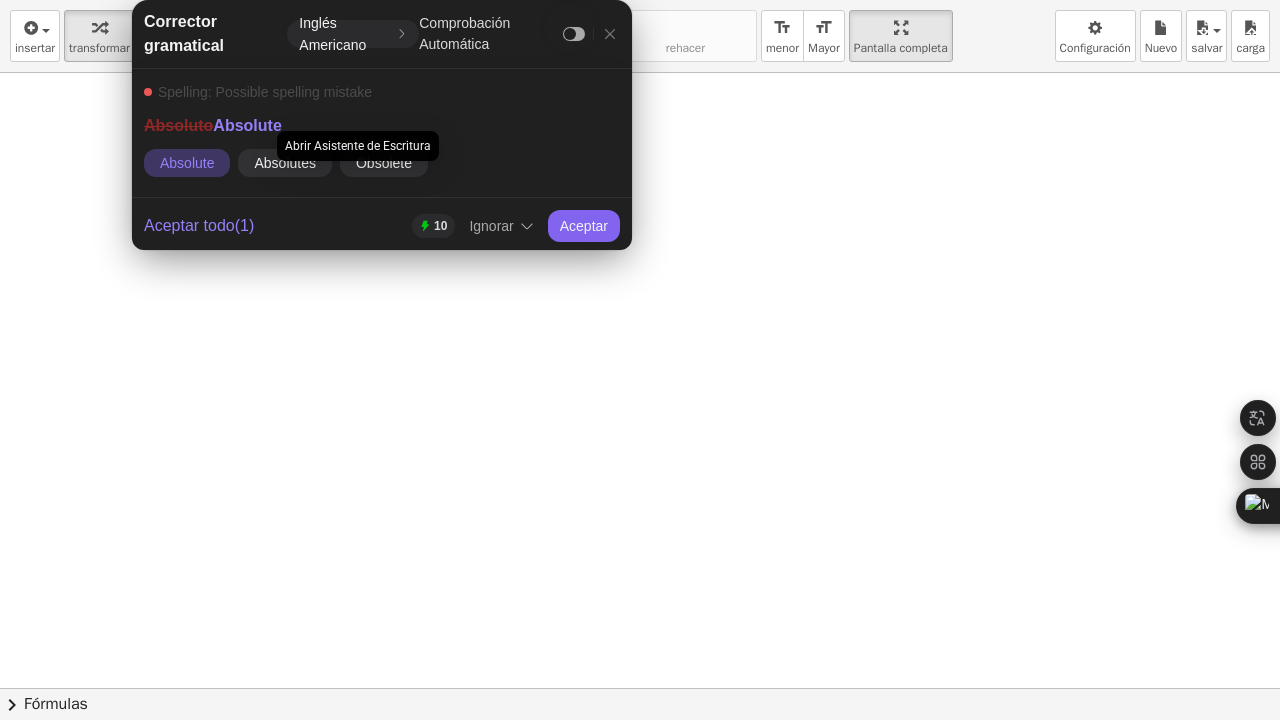 drag, startPoint x: 343, startPoint y: 169, endPoint x: 355, endPoint y: 180, distance: 16.27882 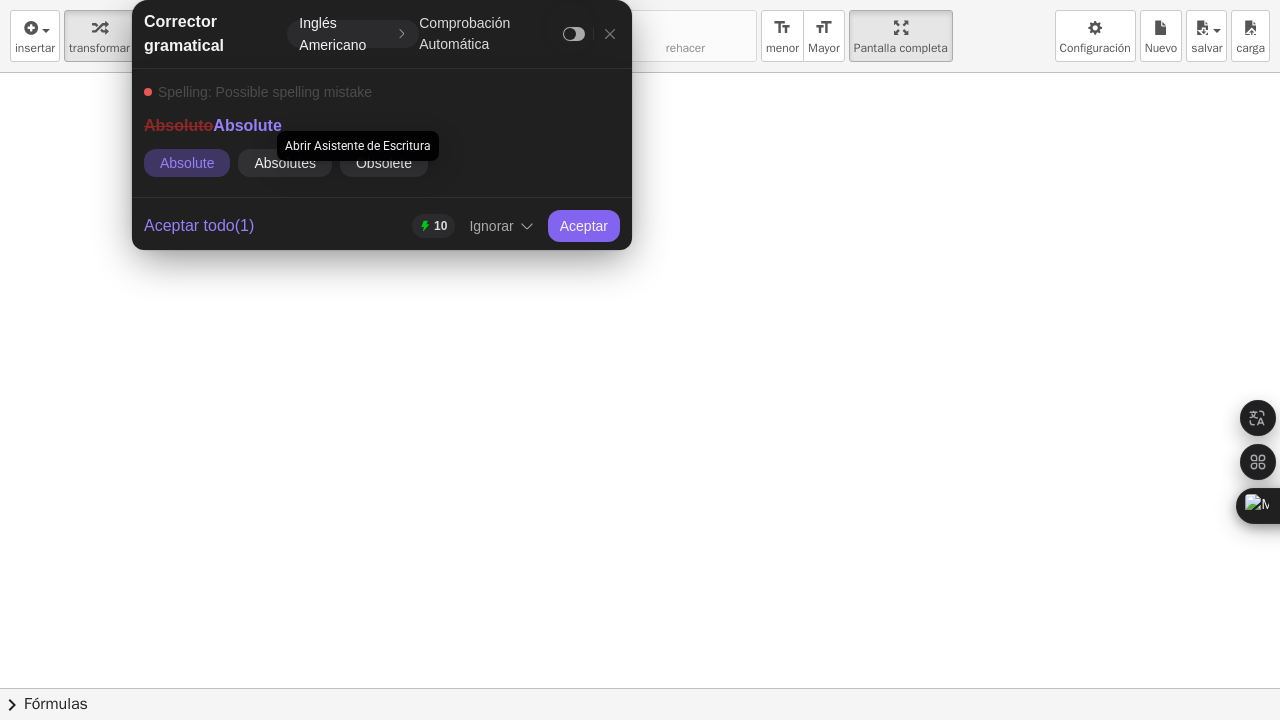 click at bounding box center (127, 135) 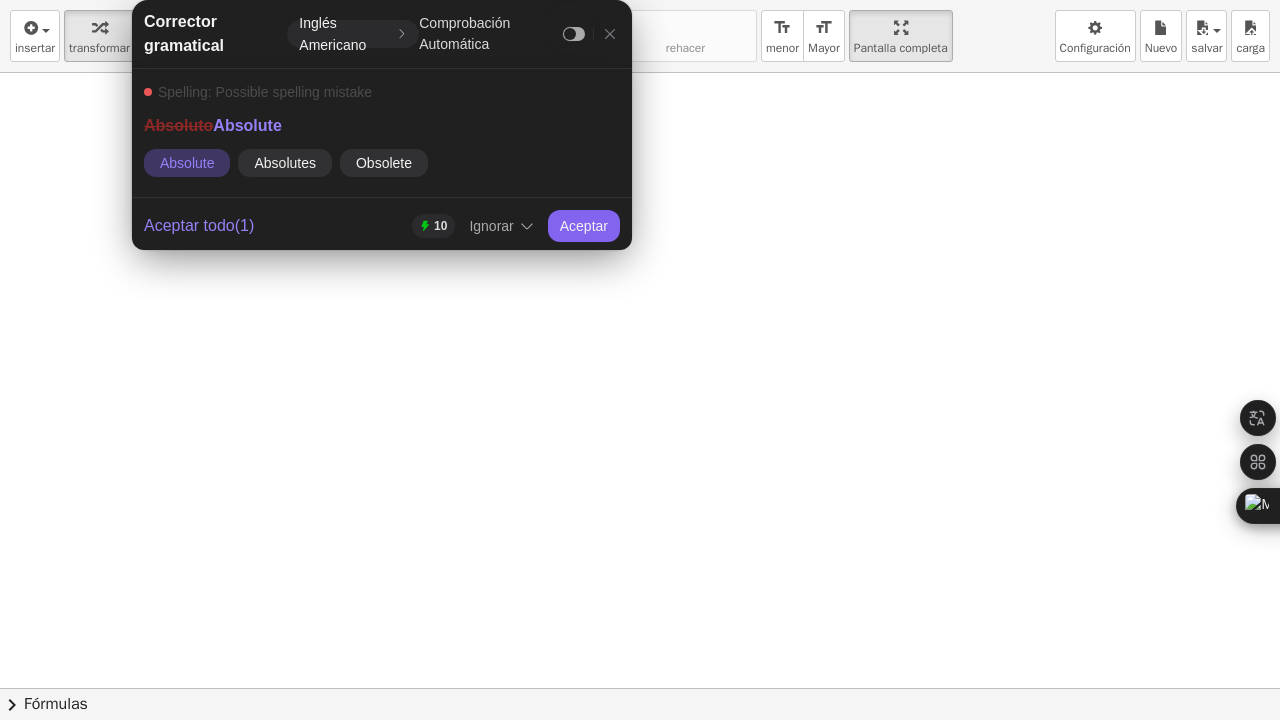 click on "********" at bounding box center (277, 169) 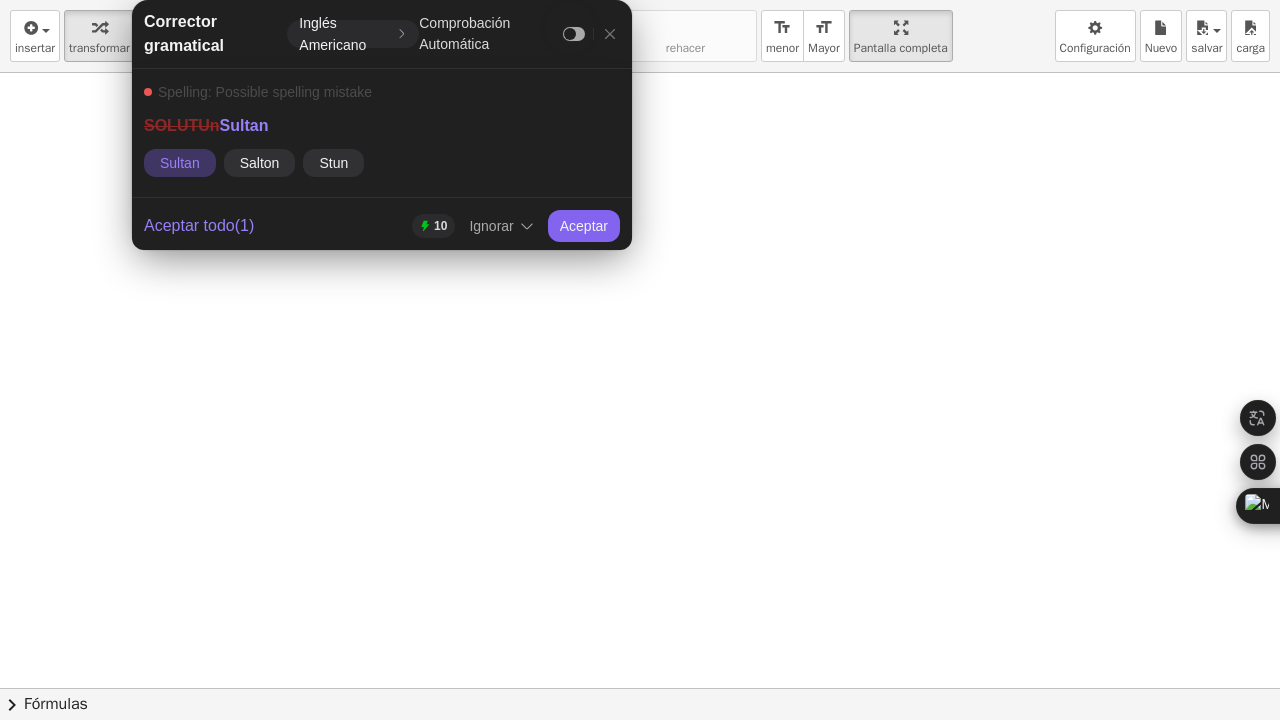 drag, startPoint x: 306, startPoint y: 174, endPoint x: 84, endPoint y: 180, distance: 222.08107 